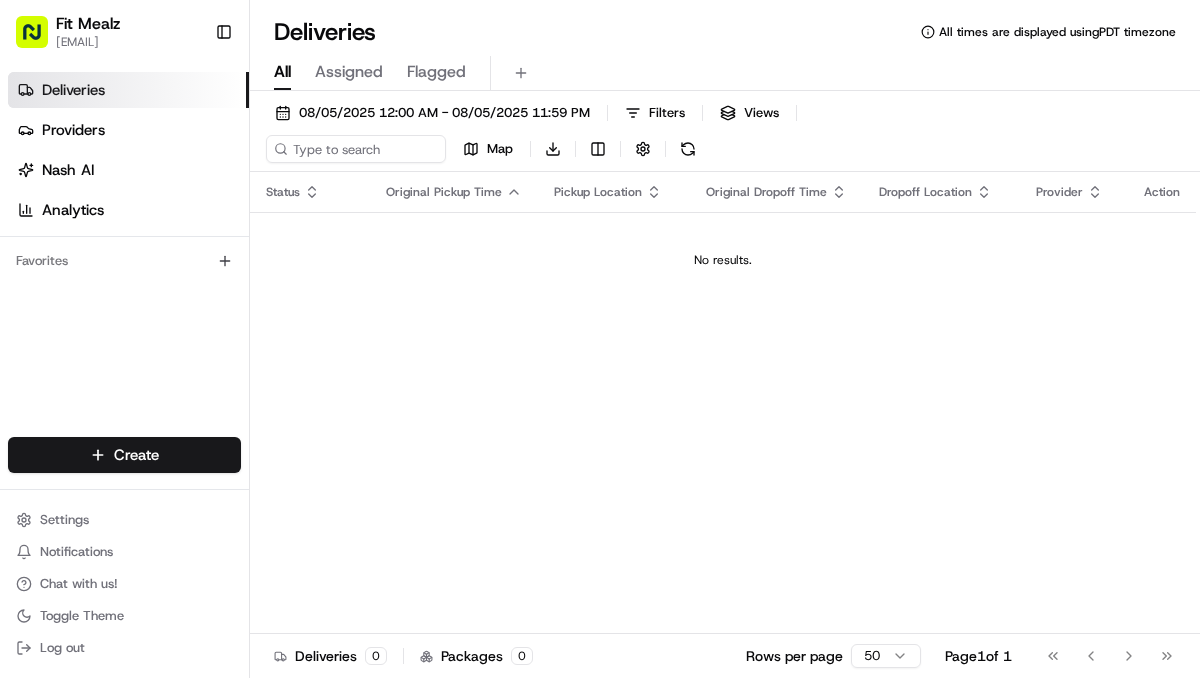 scroll, scrollTop: 0, scrollLeft: 0, axis: both 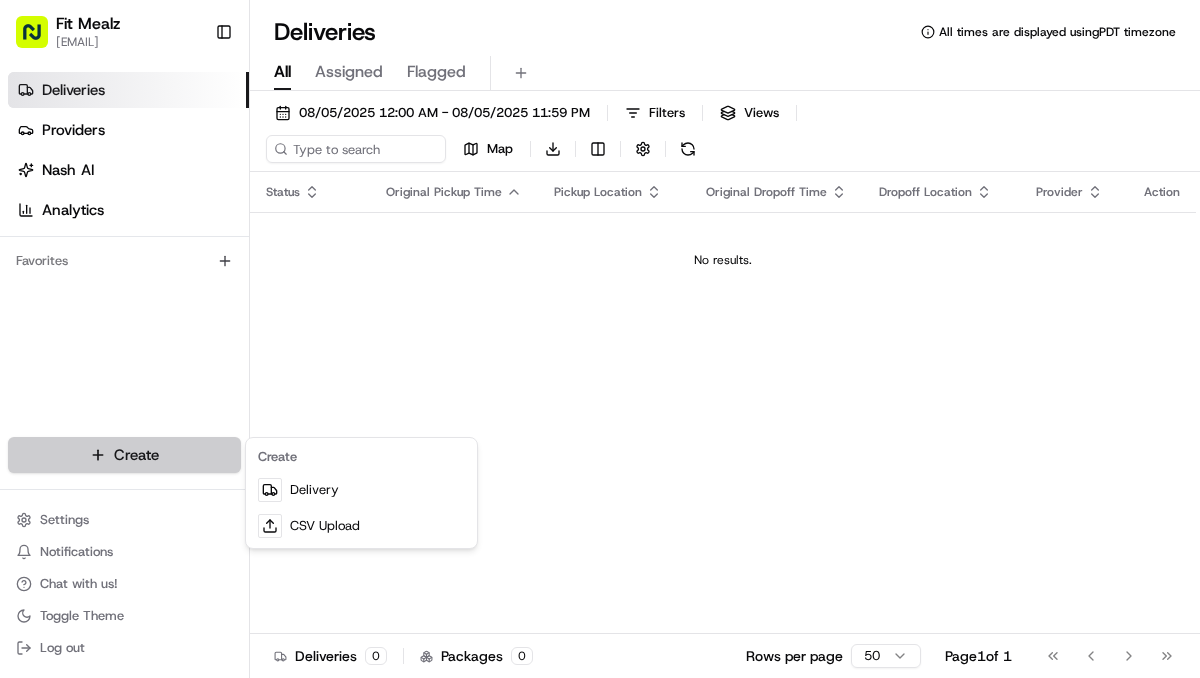 click on "Fit Mealz [EMAIL] Toggle Sidebar Deliveries Providers Nash AI Analytics Favorites Main Menu Members & Organization Organization Users Roles Preferences Customization Tracking Orchestration Automations Dispatch Strategy Locations Pickup Locations Dropoff Locations Billing Billing Refund Requests Integrations Notification Triggers Webhooks API Keys Request Logs Create Settings Notifications Chat with us! Toggle Theme Log out Deliveries All times are displayed using [TIMEZONE] timezone All Assigned Flagged [DATE] [TIME] - [DATE] [TIME] Filters Views Map Download Status Original Pickup Time Pickup Location Original Dropoff Time Dropoff Location Provider Action No results. Deliveries 0 Packages 0 Rows per page 50 Page 1 of 1 Go to first page Go to previous page Go to next page Go to last page
Create Delivery CSV Upload" at bounding box center [600, 339] 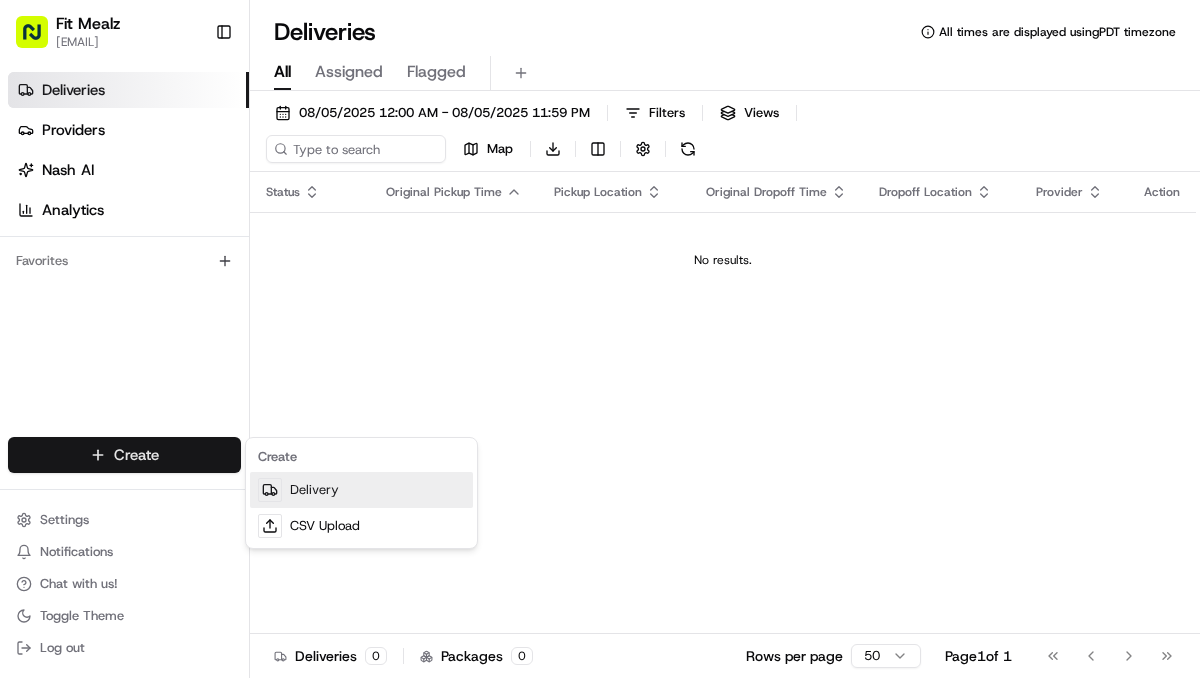 click on "Delivery" at bounding box center [361, 490] 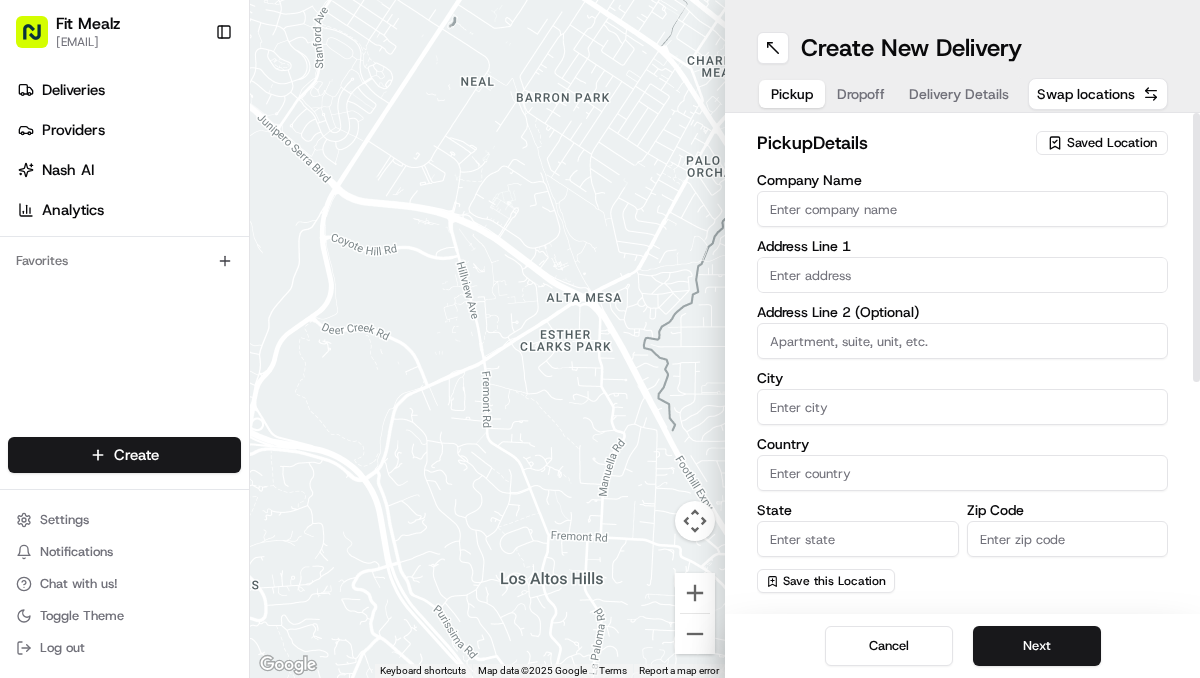 click on "Saved Location" at bounding box center (1112, 143) 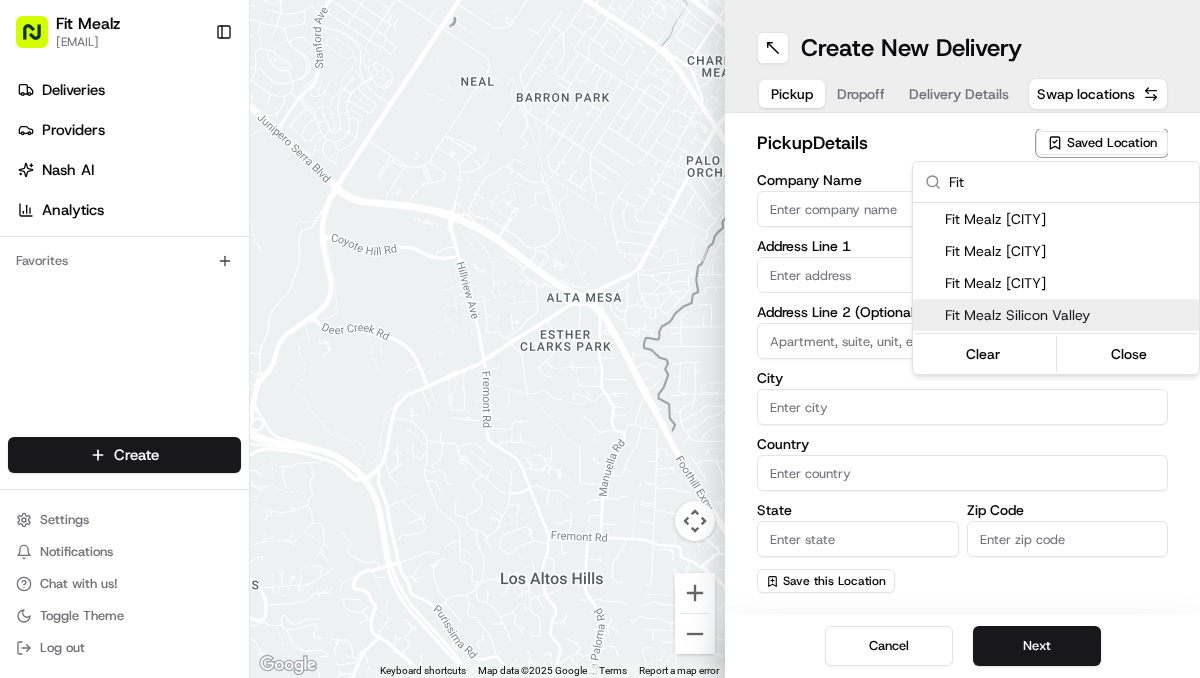 type on "Fit" 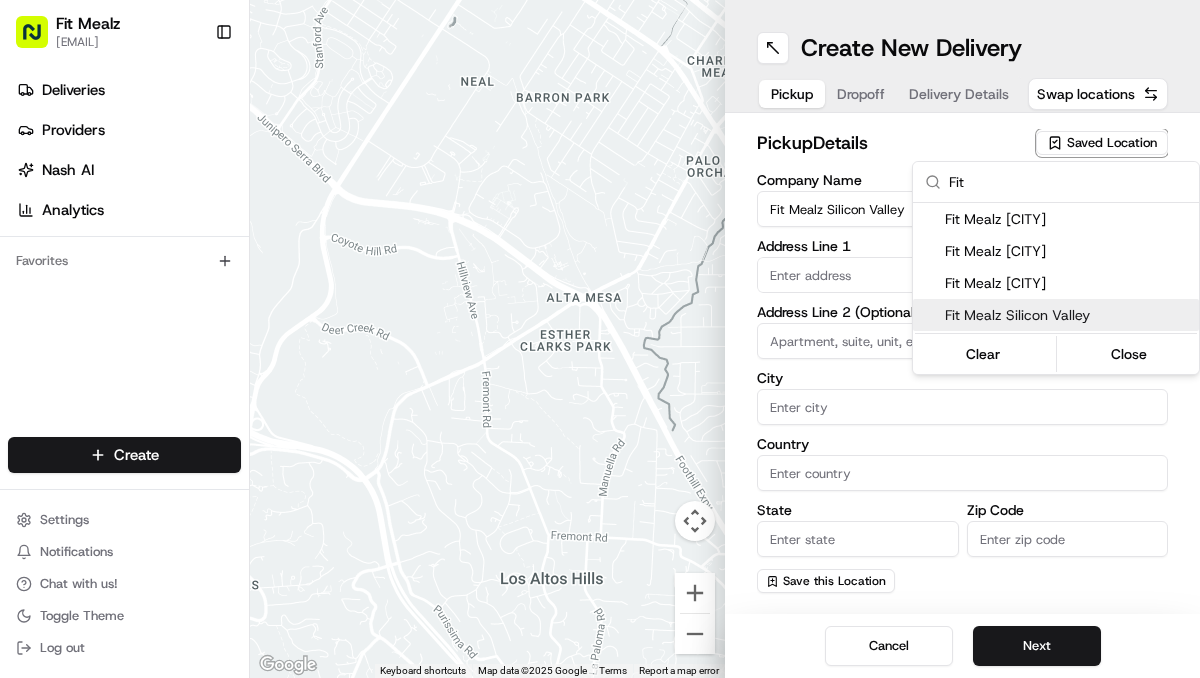 type on "[NUMBER] [STREET]" 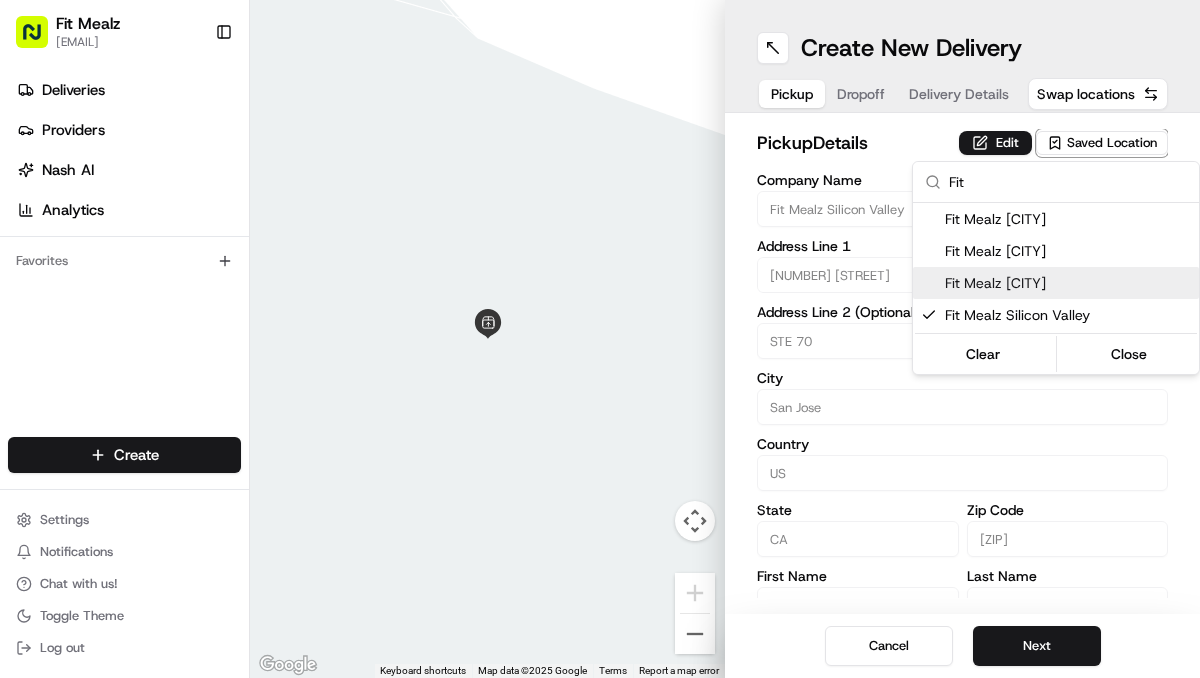 click on "Fit Mealz [CITY]" at bounding box center (1068, 283) 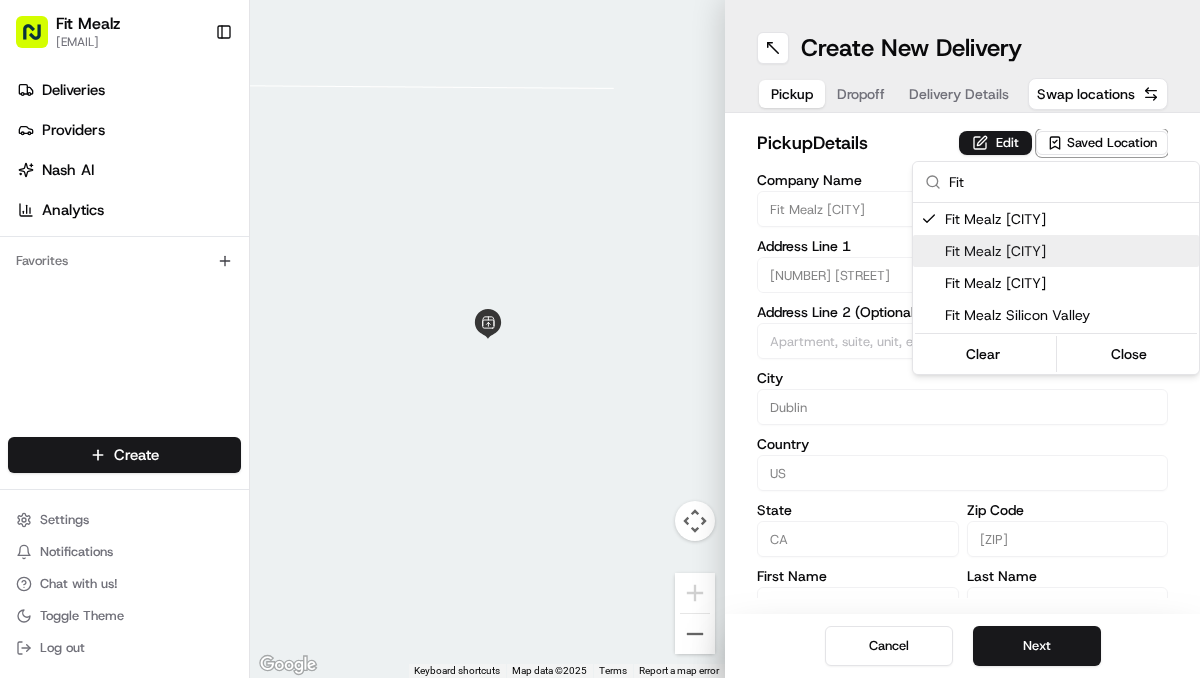 click on "Fit Mealz [CITY]" at bounding box center [1068, 251] 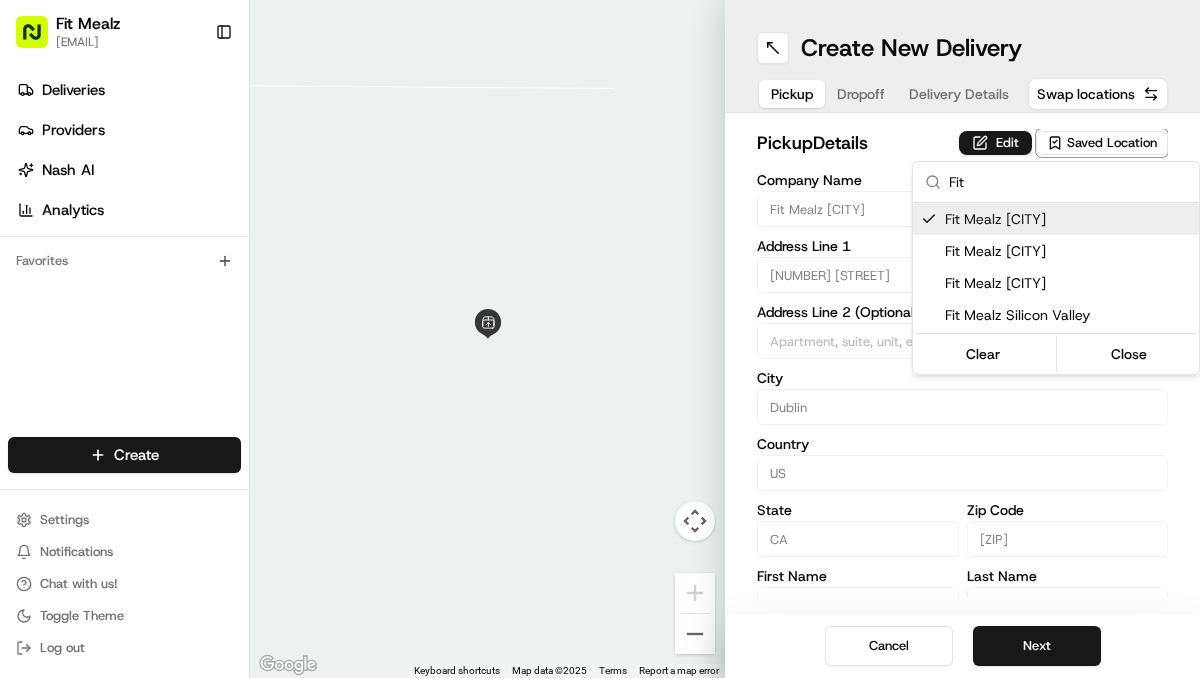 click on "Fit Mealz [CITY]" at bounding box center (1056, 219) 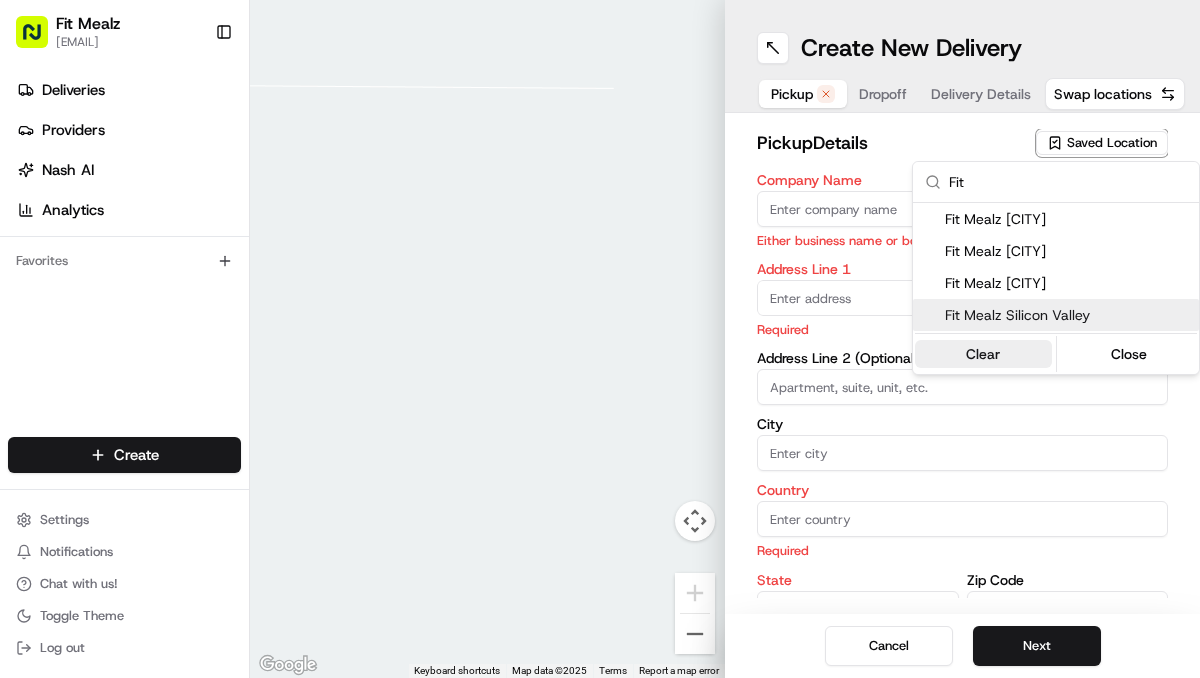 click on "Clear" at bounding box center (983, 354) 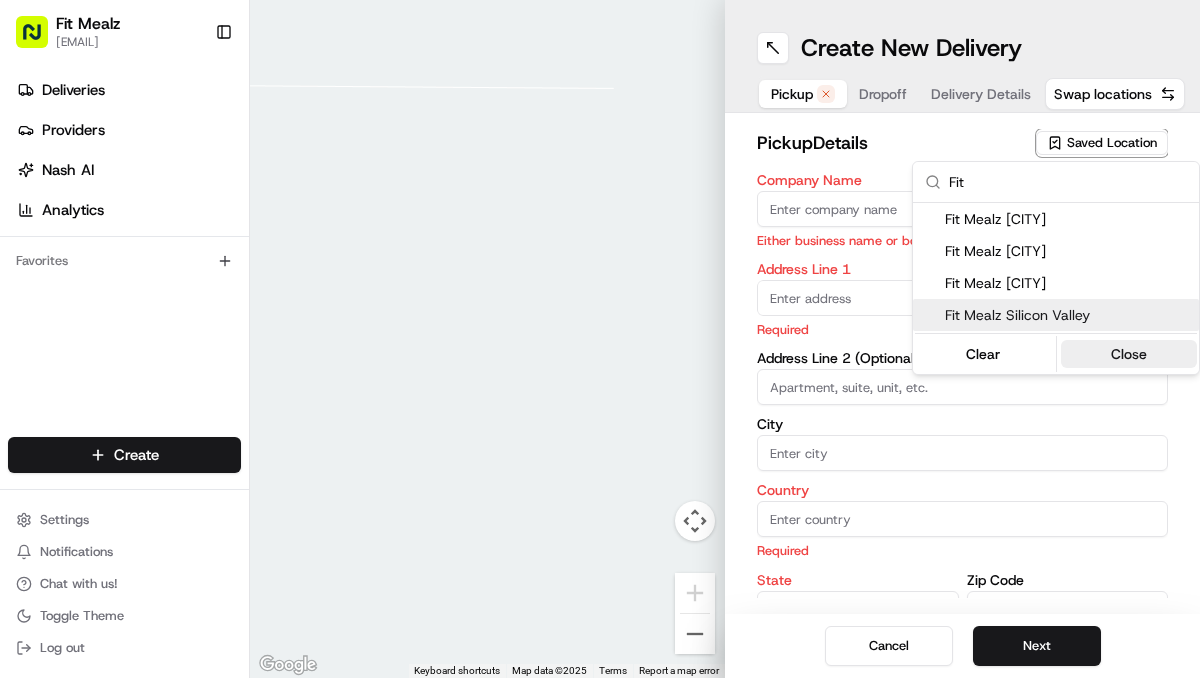 click on "Close" at bounding box center (1129, 354) 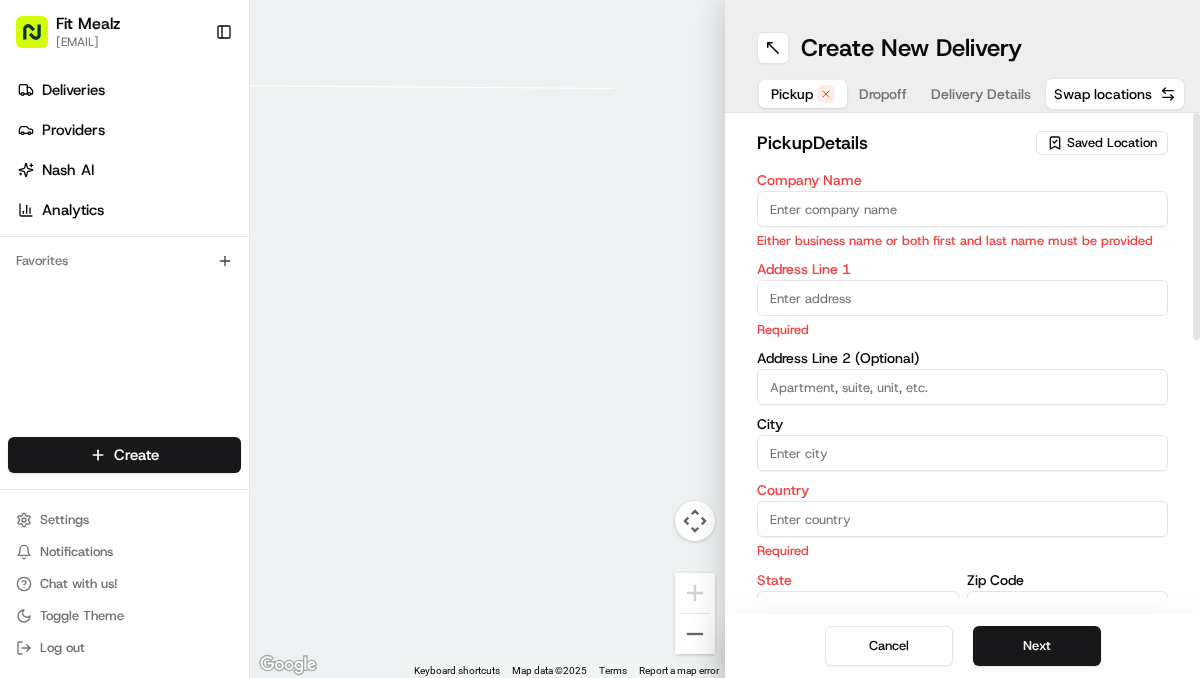 click on "Company Name" at bounding box center [962, 209] 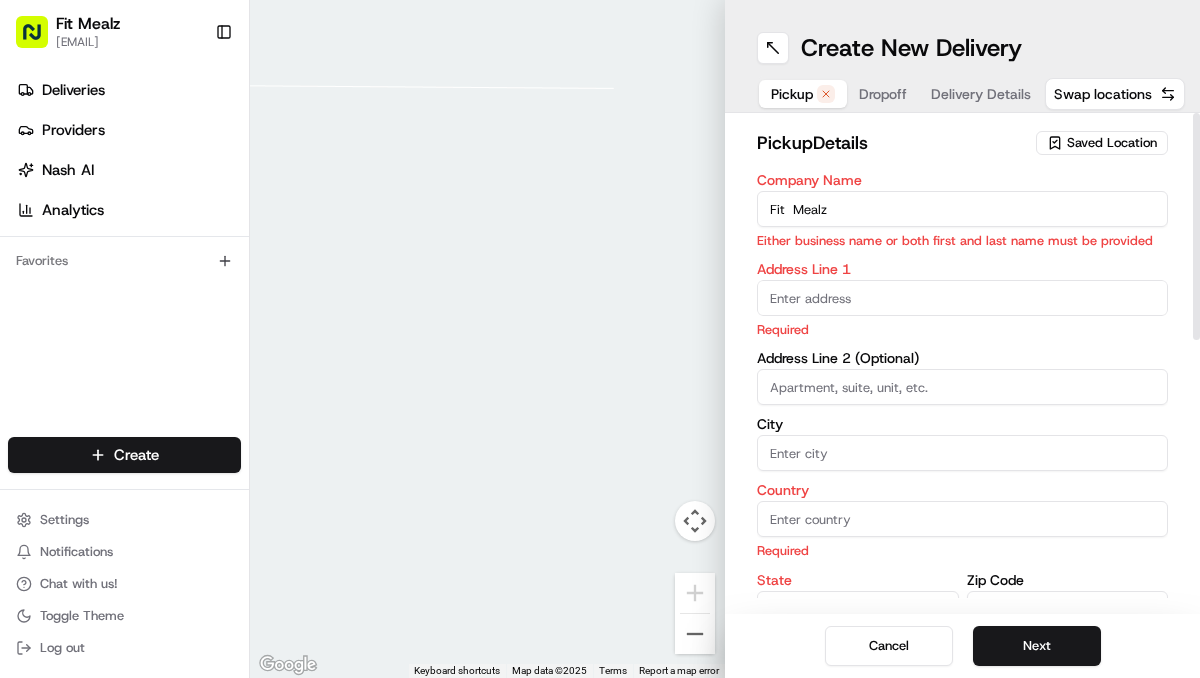 type on "Fit  Mealz" 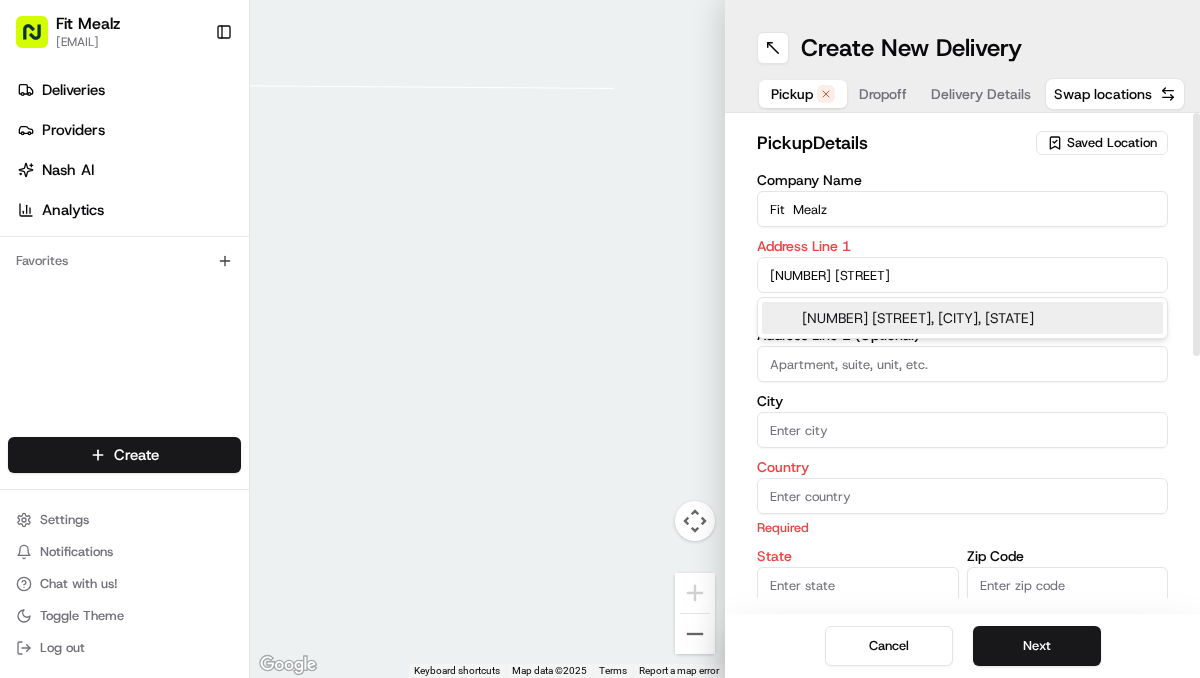 type on "[NUMBER] [STREET]" 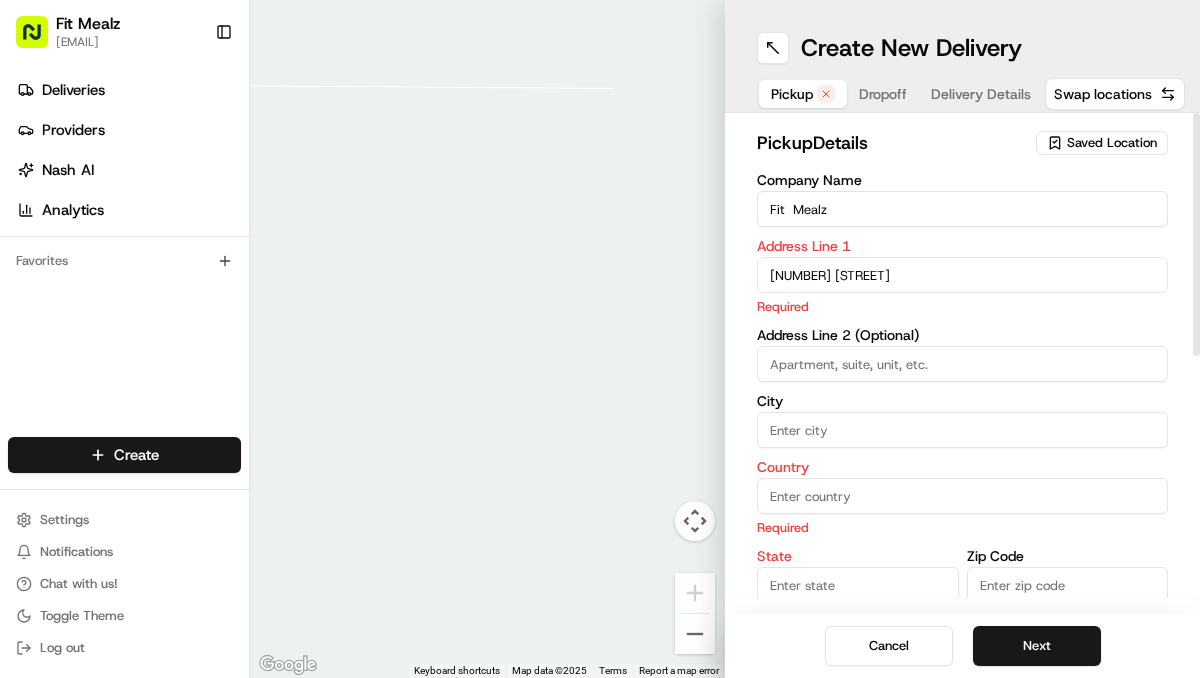 click on "City" at bounding box center [962, 430] 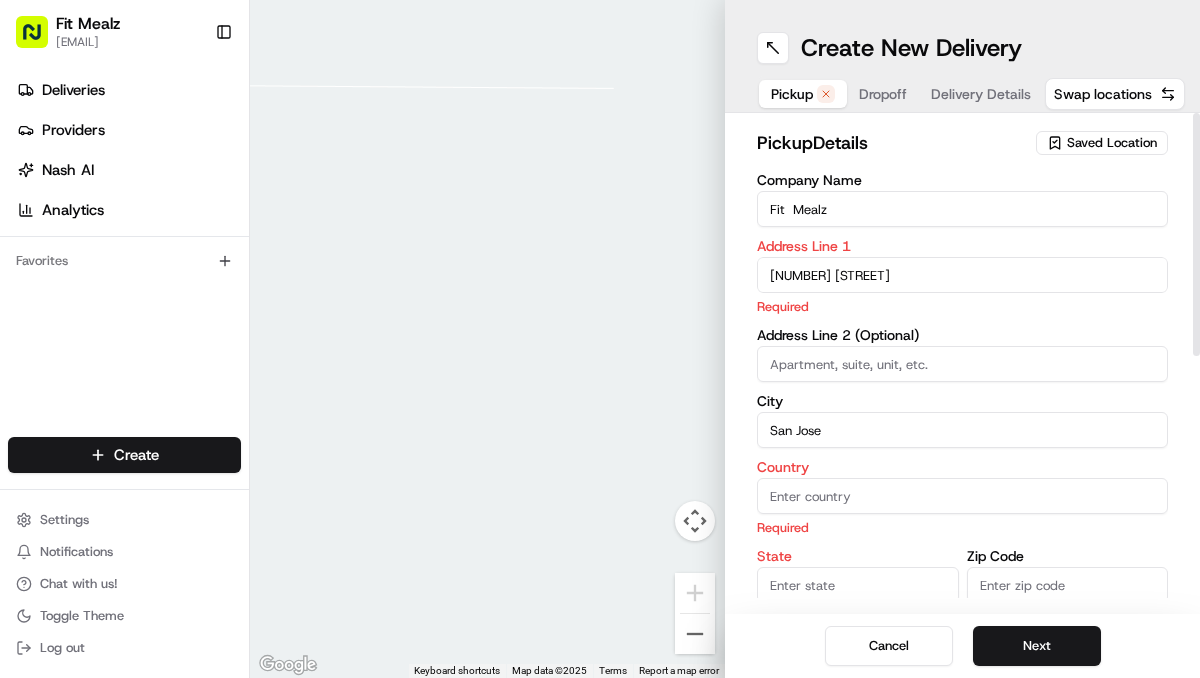 type on "San Jose" 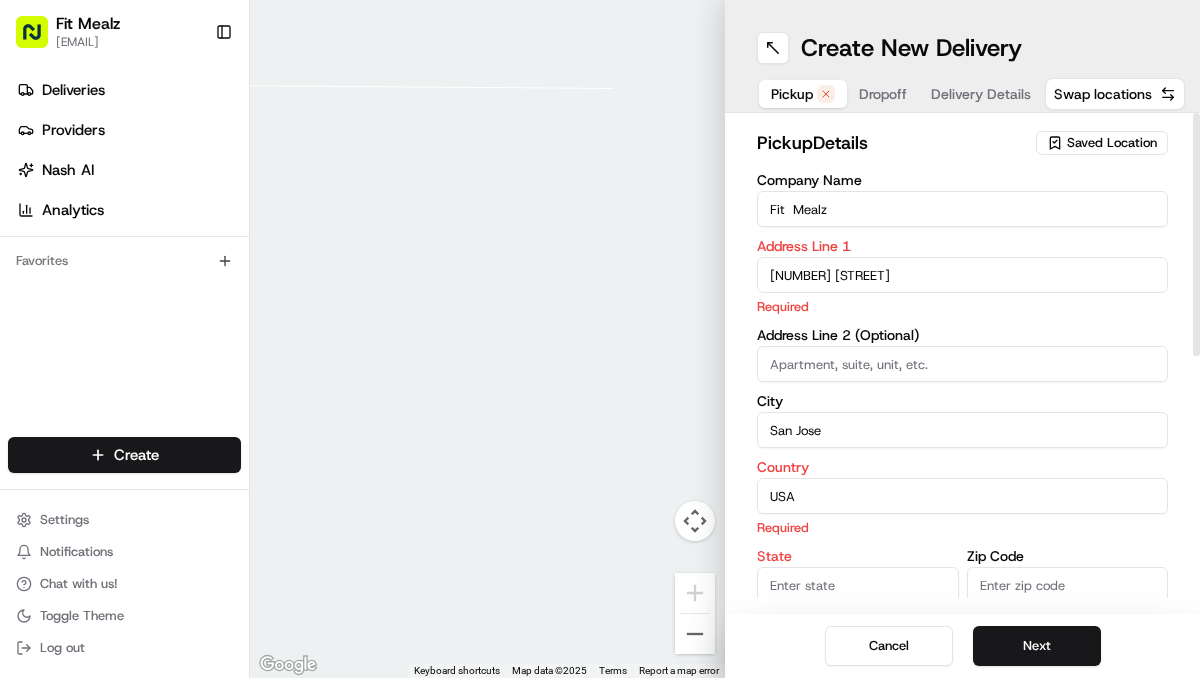 type on "USA" 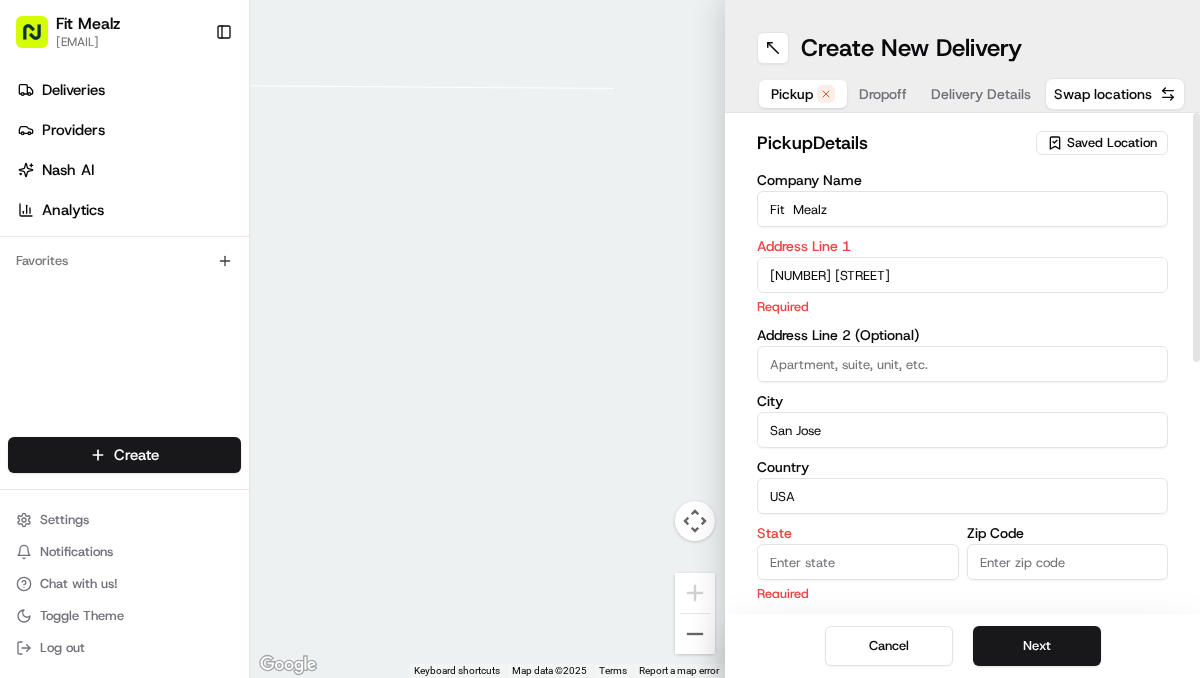 click on "State Required" at bounding box center (858, 564) 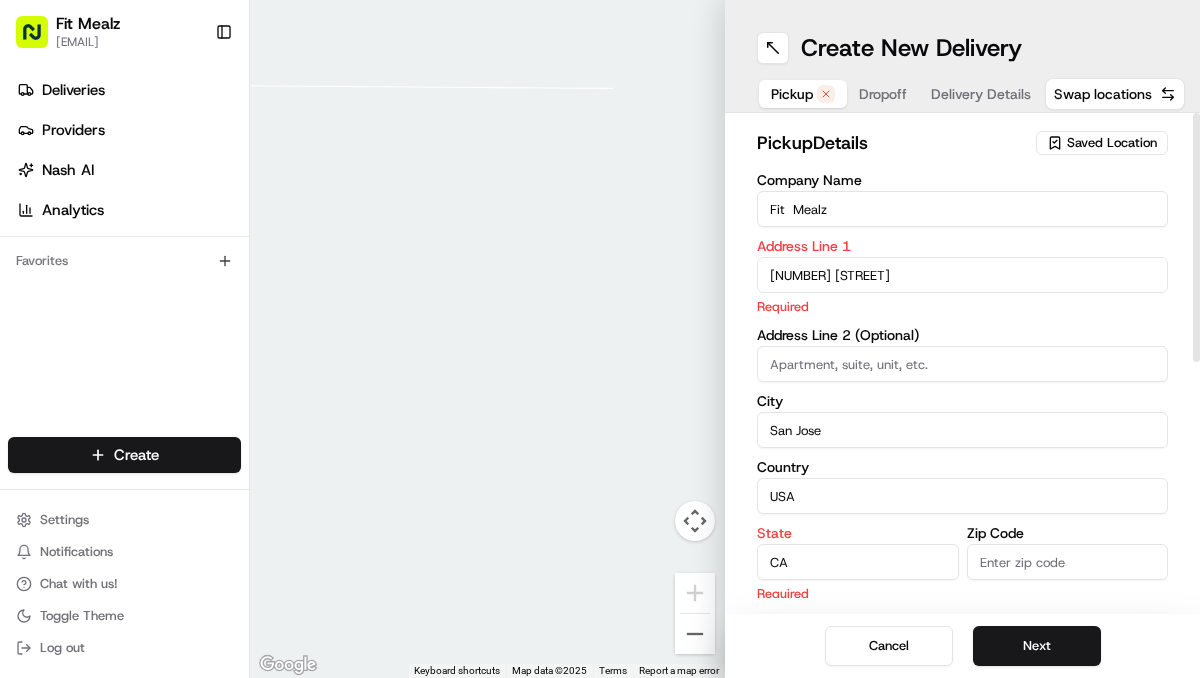 type on "CA" 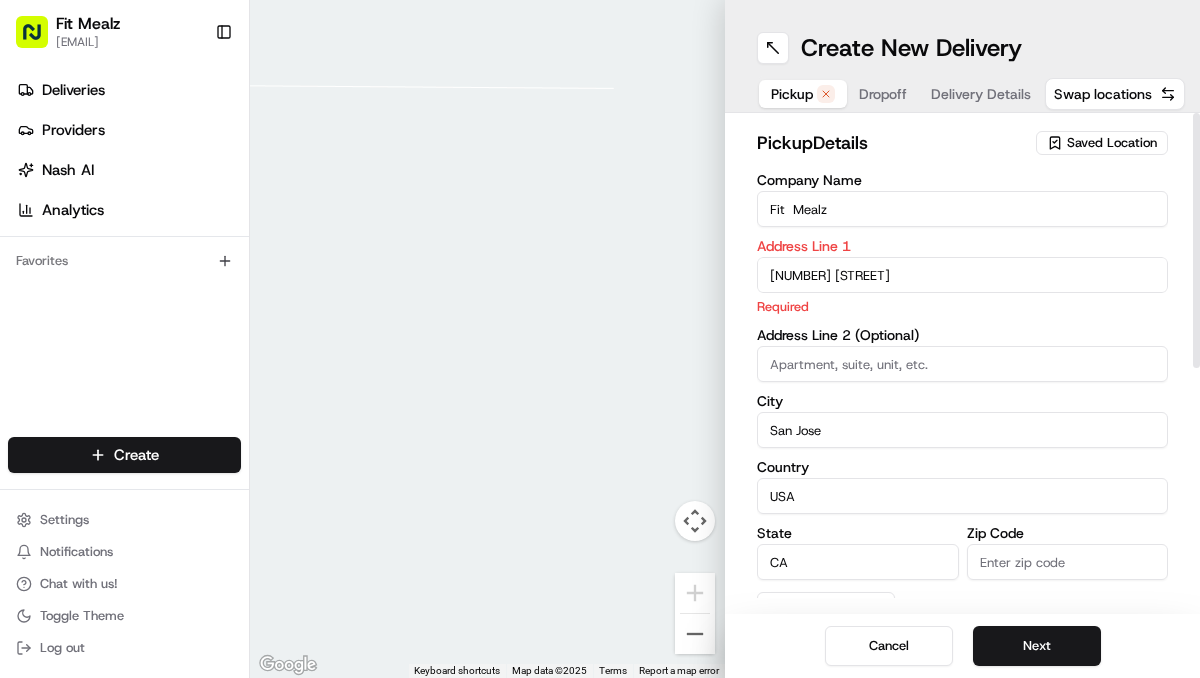 click on "Zip Code" at bounding box center [1068, 562] 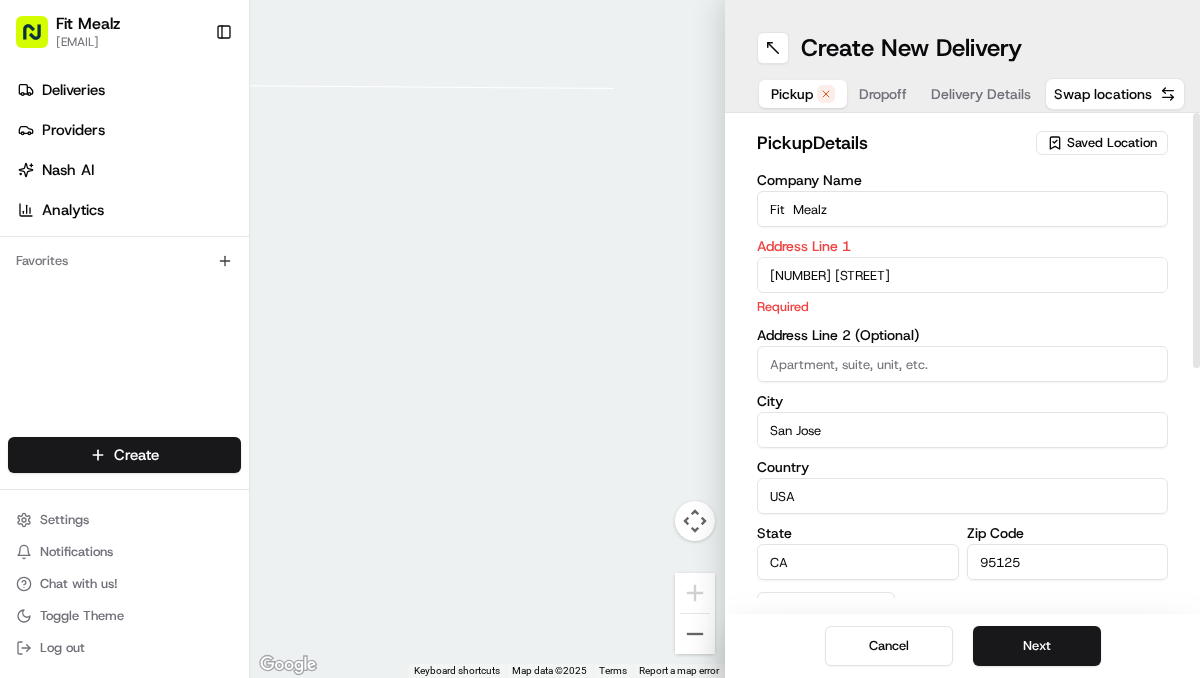 type on "95125" 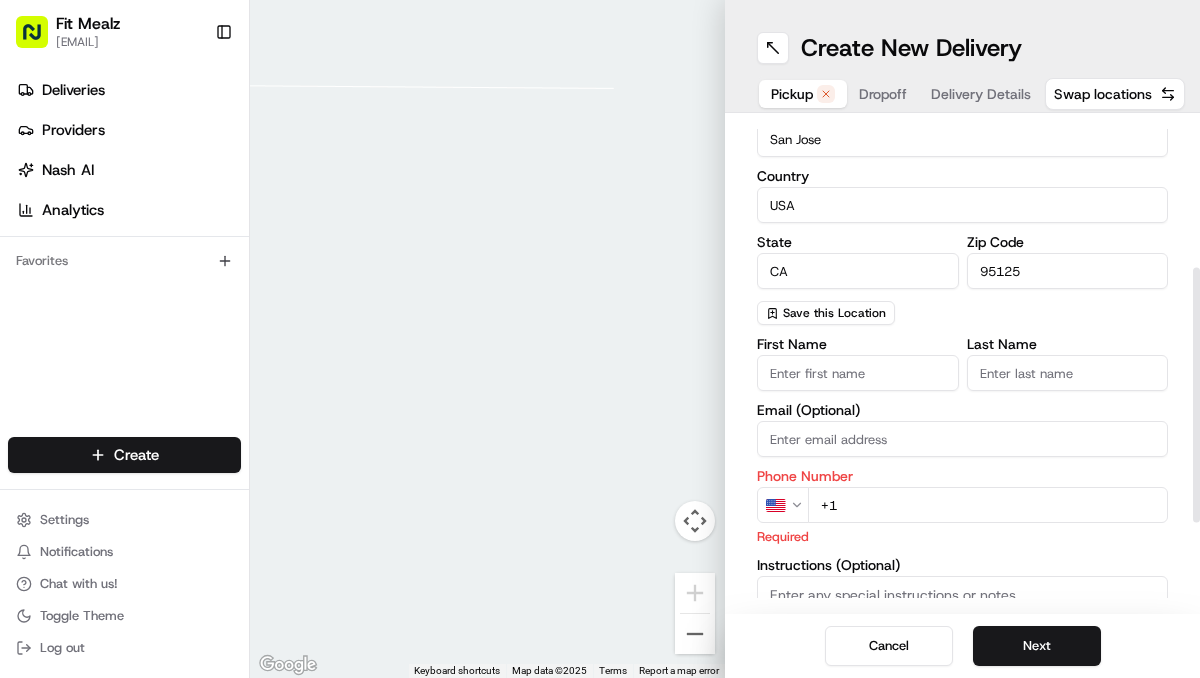 scroll, scrollTop: 297, scrollLeft: 0, axis: vertical 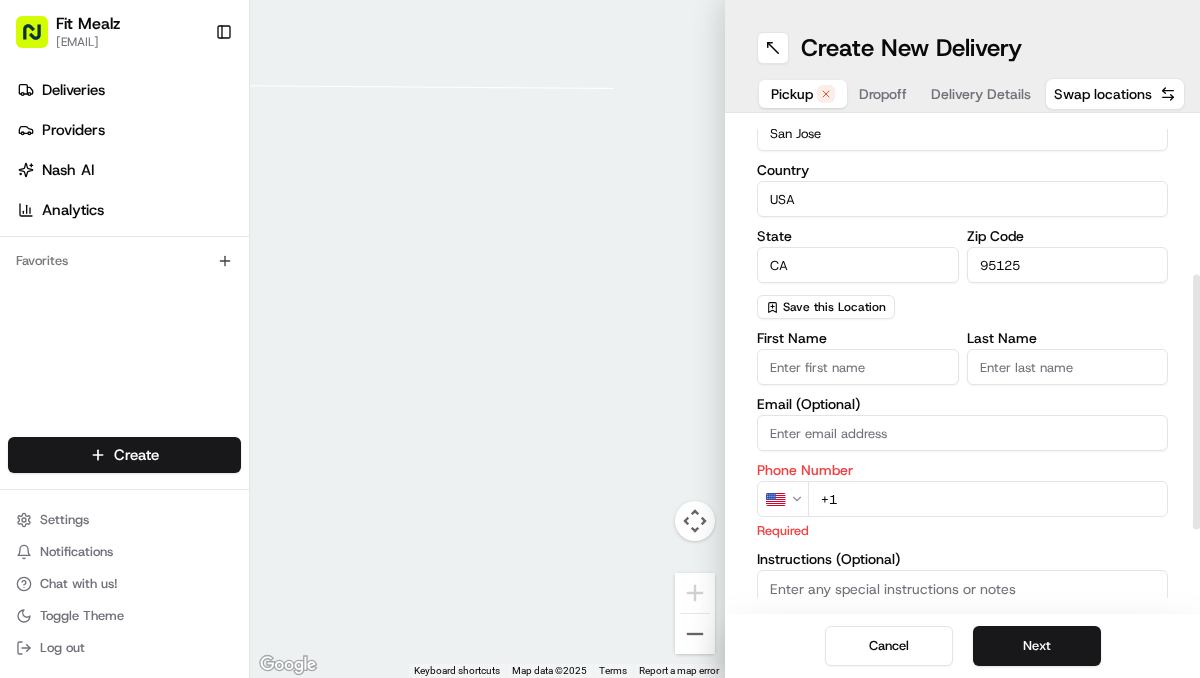 click on "First Name" at bounding box center [858, 367] 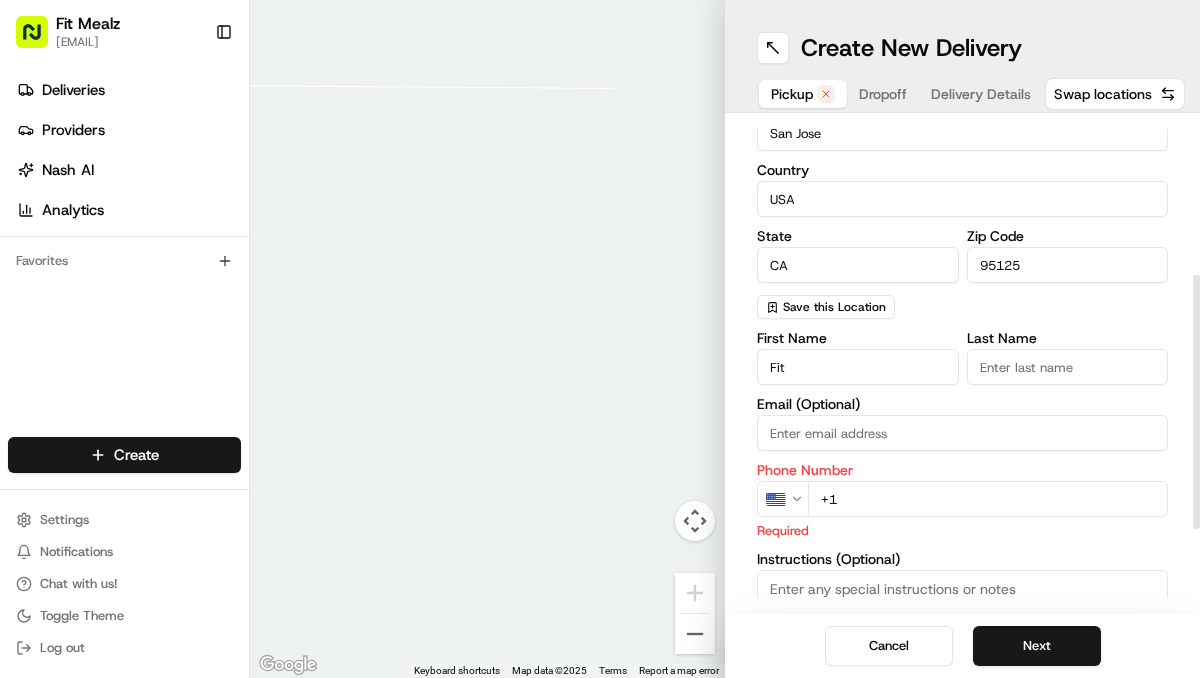 type on "Fit" 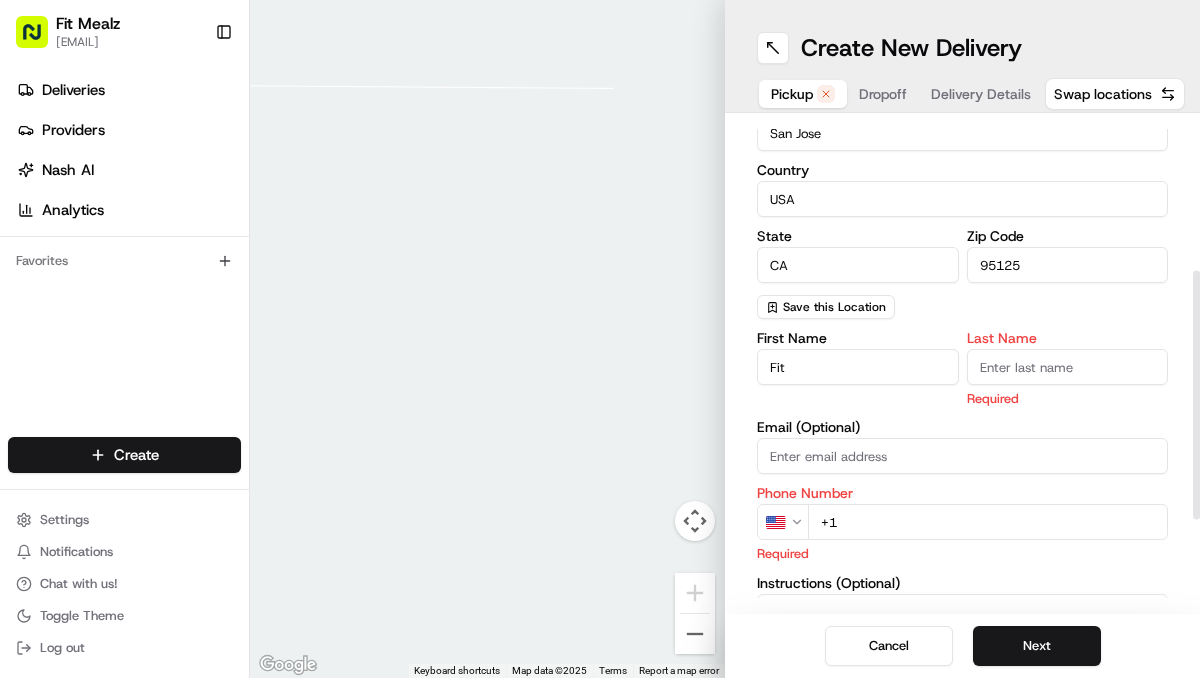 click on "Last Name" at bounding box center [1068, 367] 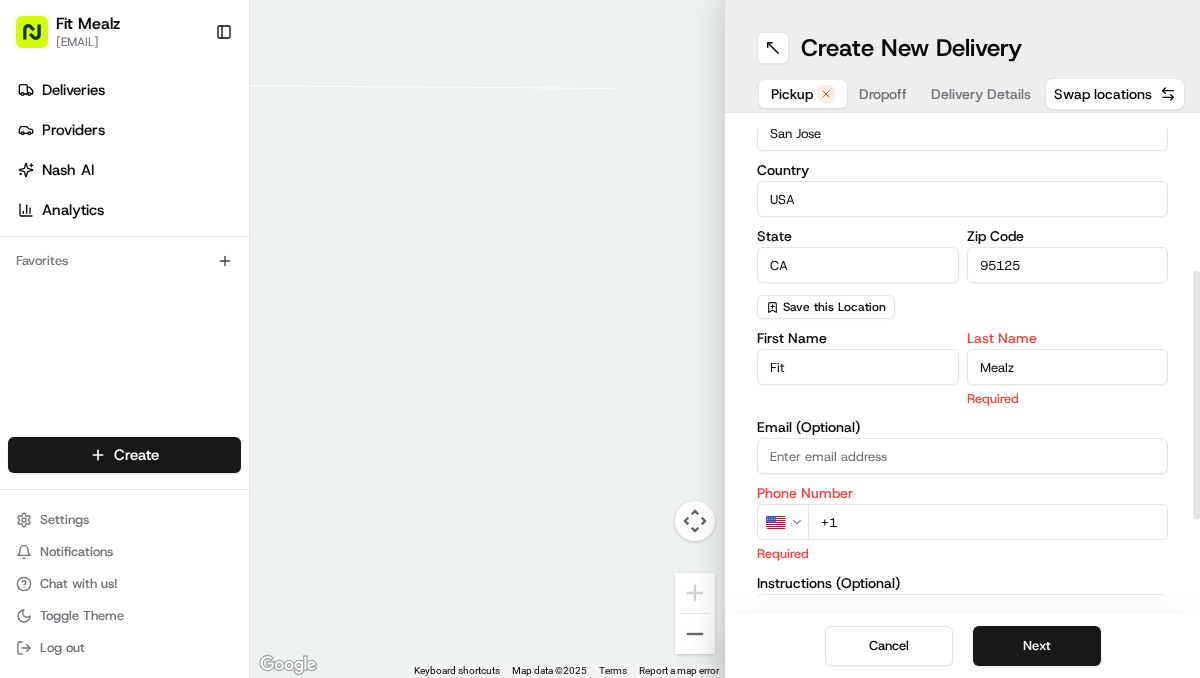 type on "Mealz" 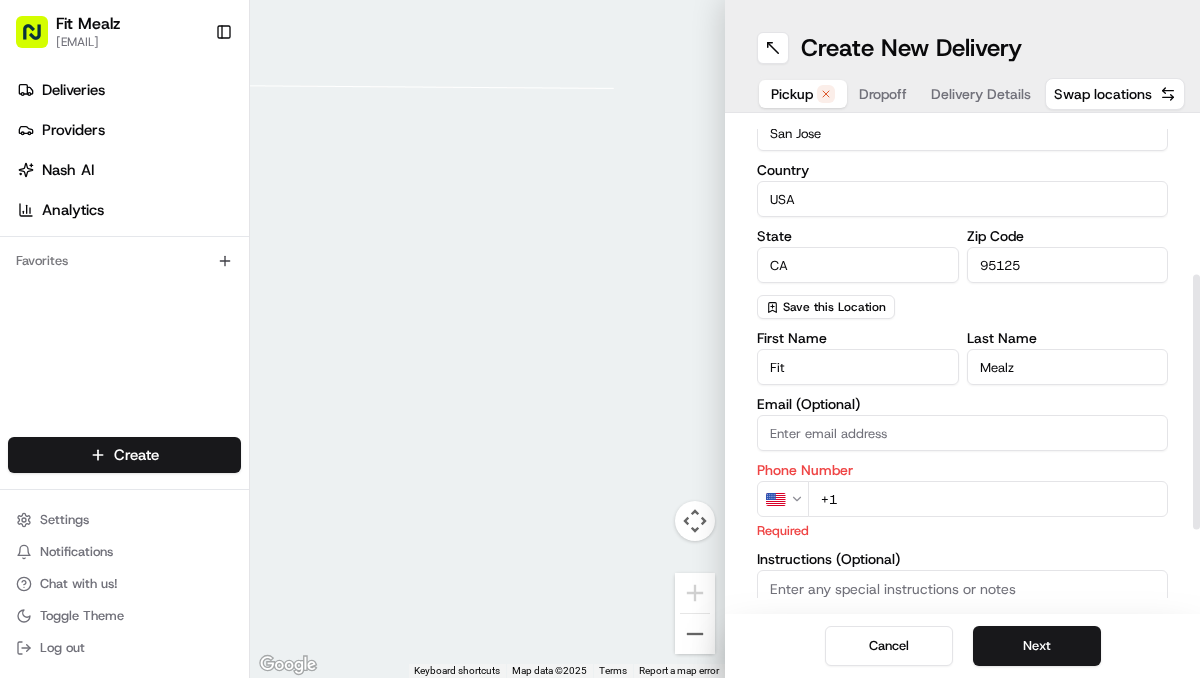 click on "Phone Number US +1 Required" at bounding box center (962, 501) 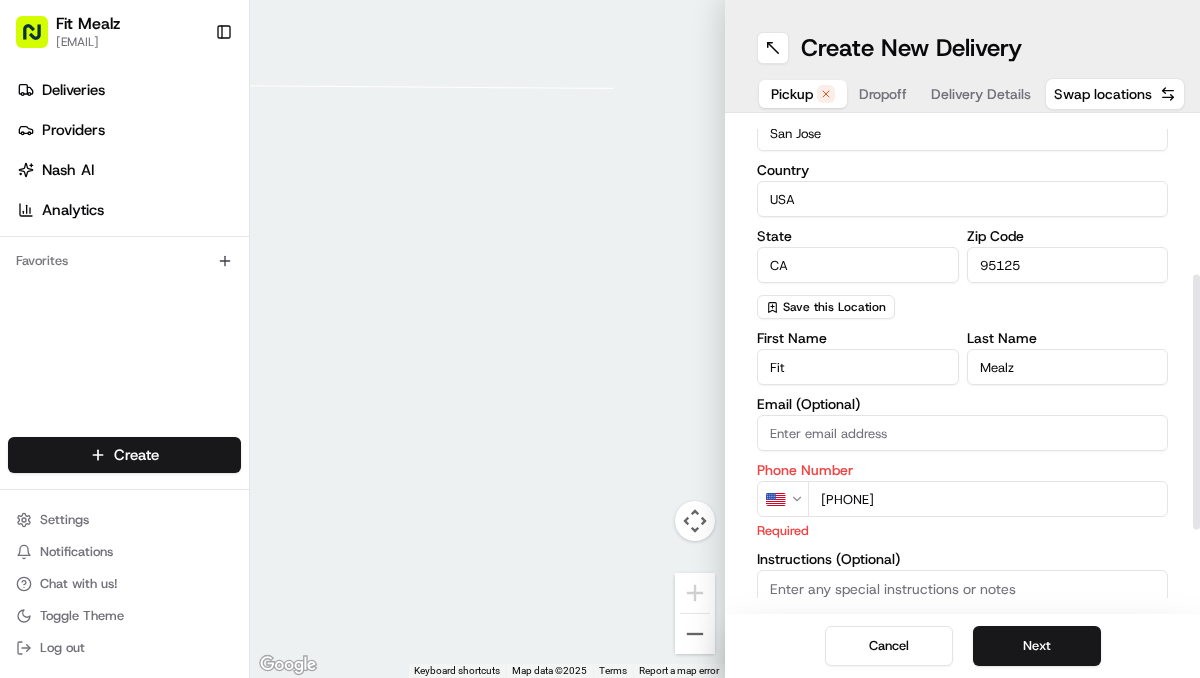 type on "[PHONE]" 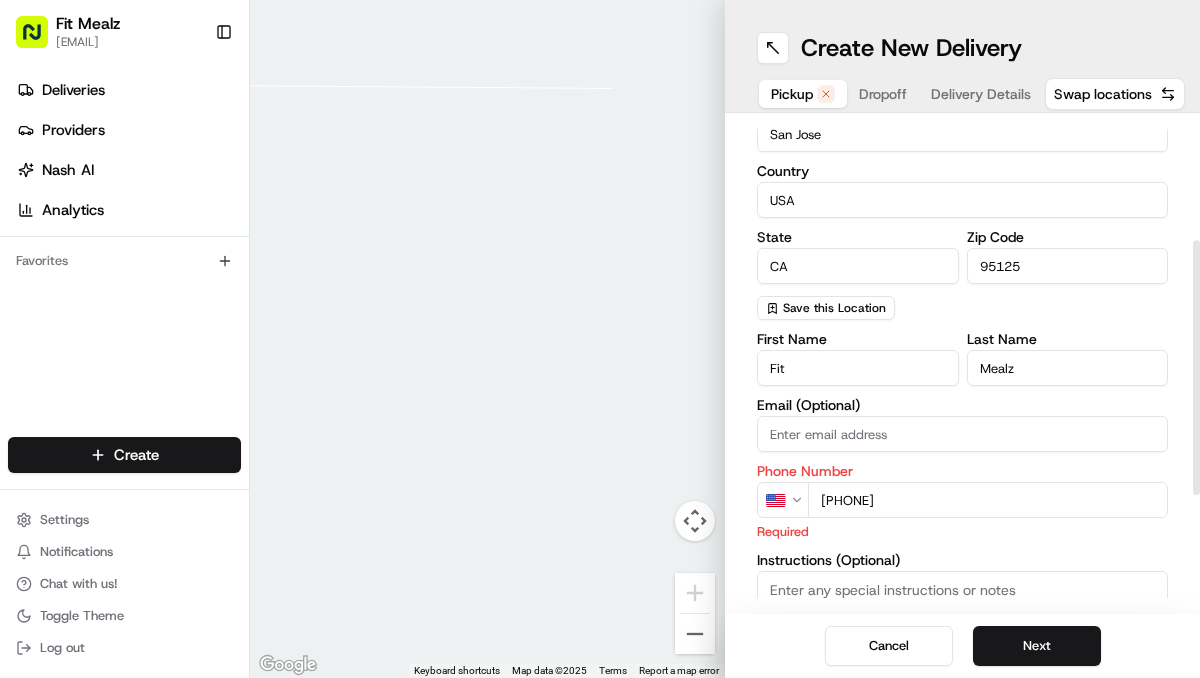 scroll, scrollTop: 306, scrollLeft: 0, axis: vertical 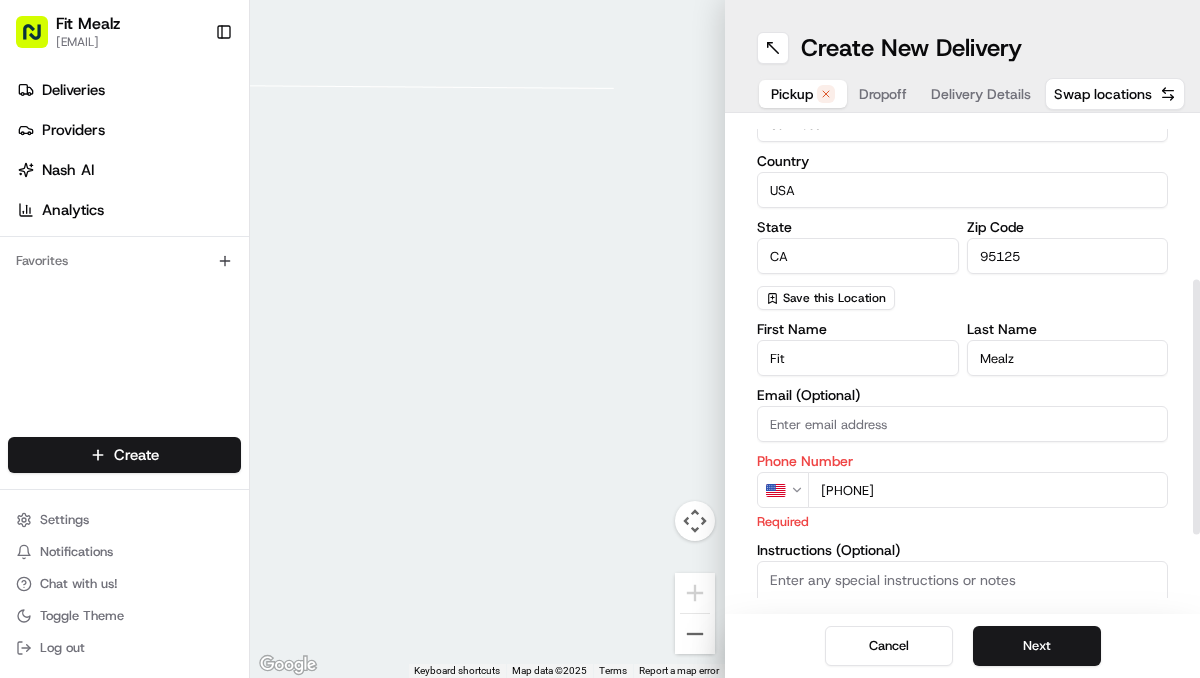 click on "Instructions (Optional)" at bounding box center (962, 636) 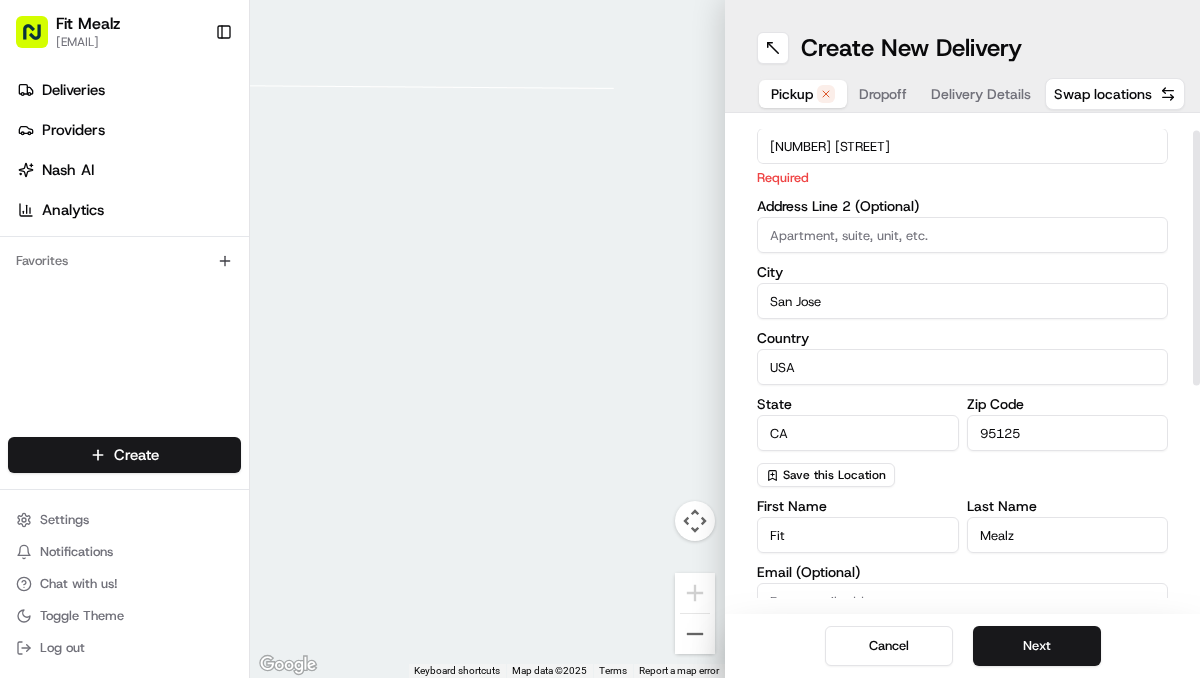 scroll, scrollTop: 0, scrollLeft: 0, axis: both 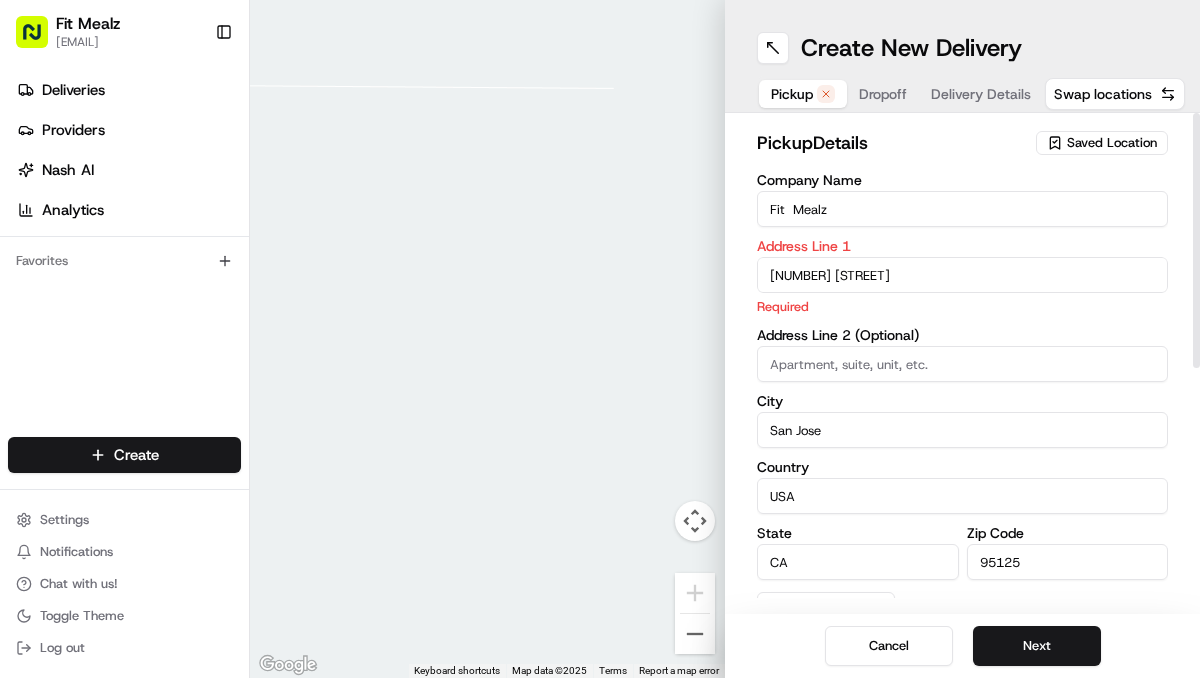 type on "Buzz blue button for pick up" 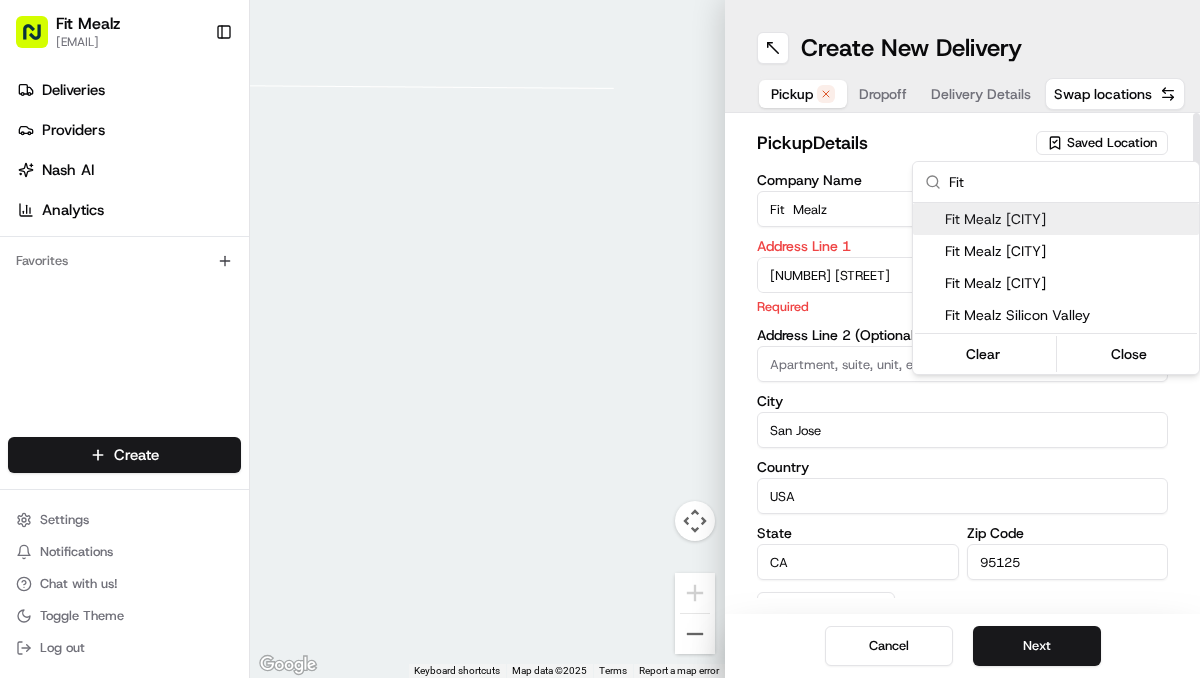 click on "Fit Mealz [EMAIL] Toggle Sidebar Deliveries Providers Nash AI Analytics Favorites Main Menu Members & Organization Organization Users Roles Preferences Customization Tracking Orchestration Automations Dispatch Strategy Locations Pickup Locations Dropoff Locations Billing Billing Refund Requests Integrations Notification Triggers Webhooks API Keys Request Logs Create Settings Notifications Chat with us! Toggle Theme Log out ← Move left → Move right ↑ Move up ↓ Move down + Zoom in - Zoom out Home Jump left by 75% End Jump right by 75% Page Up Jump up by 75% Page Down Jump down by 75% Keyboard shortcuts Map Data Map data ©2025 Map data ©2025 2 m Click to toggle between metric and imperial units Terms Report a map error 0 0 Create New Delivery Pickup Dropoff Delivery Details Swap locations pickup Details Saved Location Company Name Fit Mealz Address Line 1 [NUMBER] [STREET] Required Address Line 2 (Optional) City [CITY] Country USA State CA Zip Code [ZIP] Fit US" at bounding box center [600, 339] 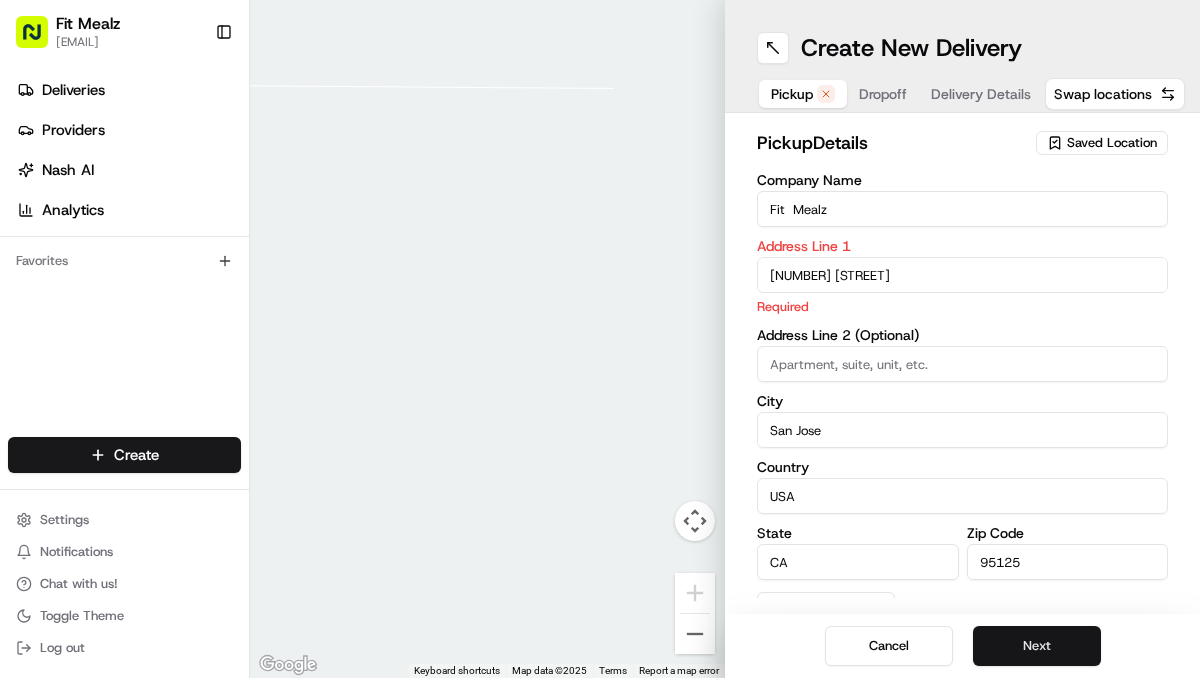 click on "Next" at bounding box center [1037, 646] 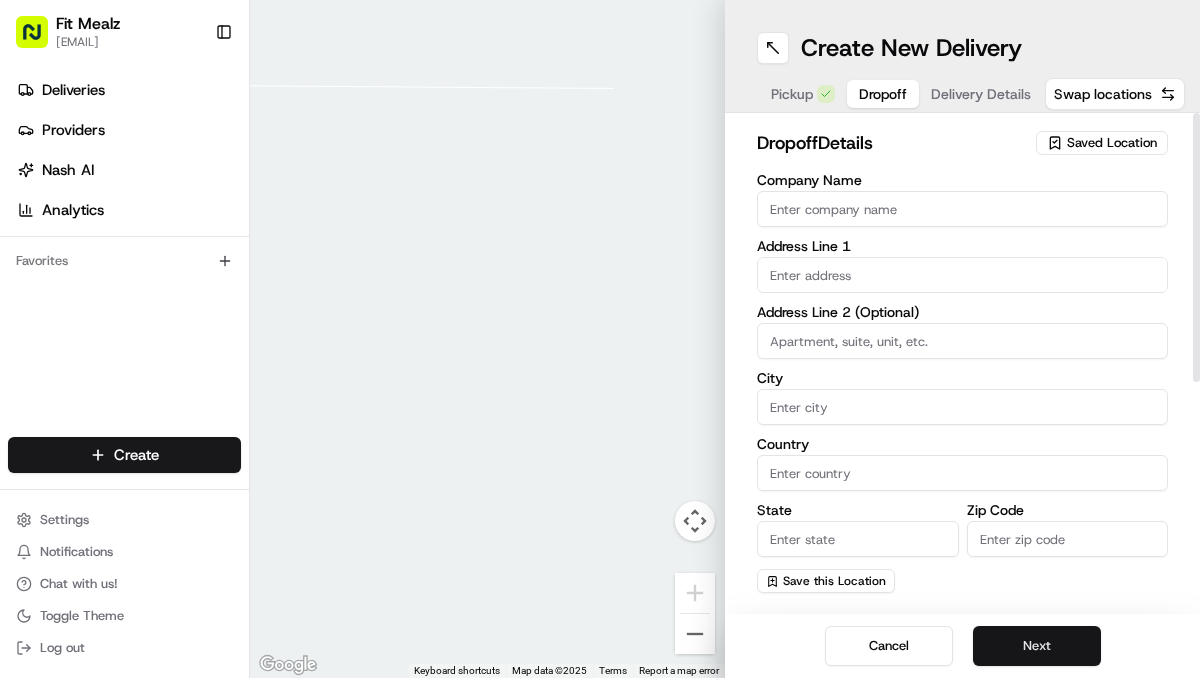 click on "Next" at bounding box center (1037, 646) 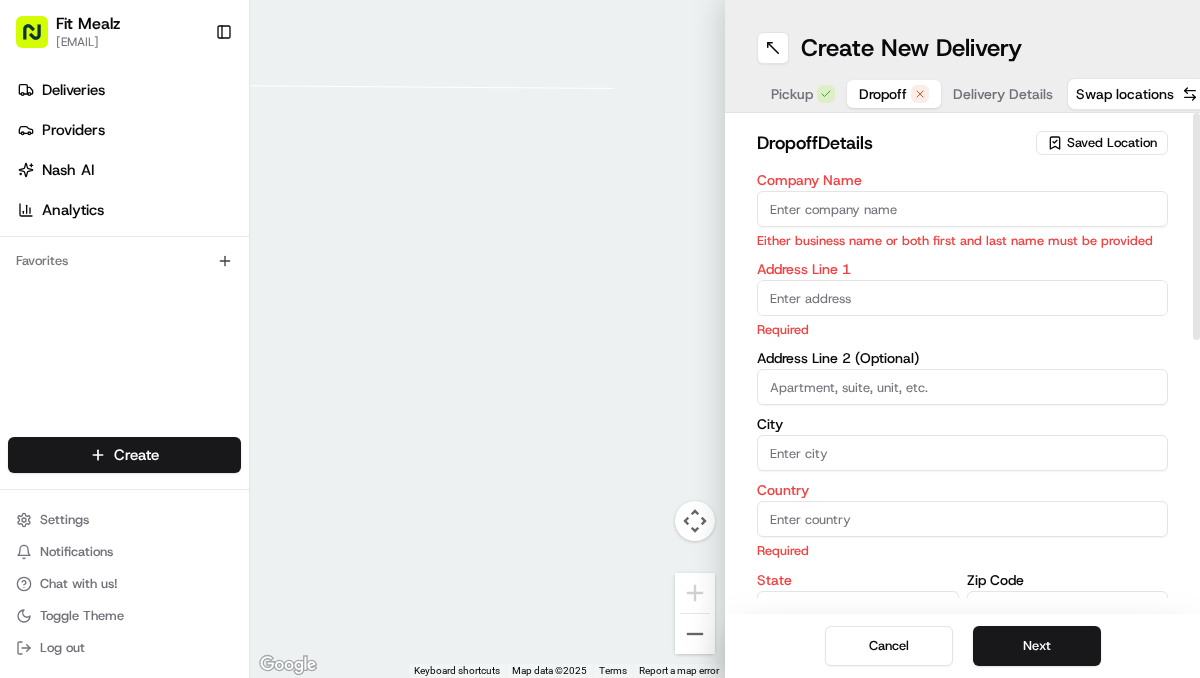 click on "Saved Location" at bounding box center [1112, 143] 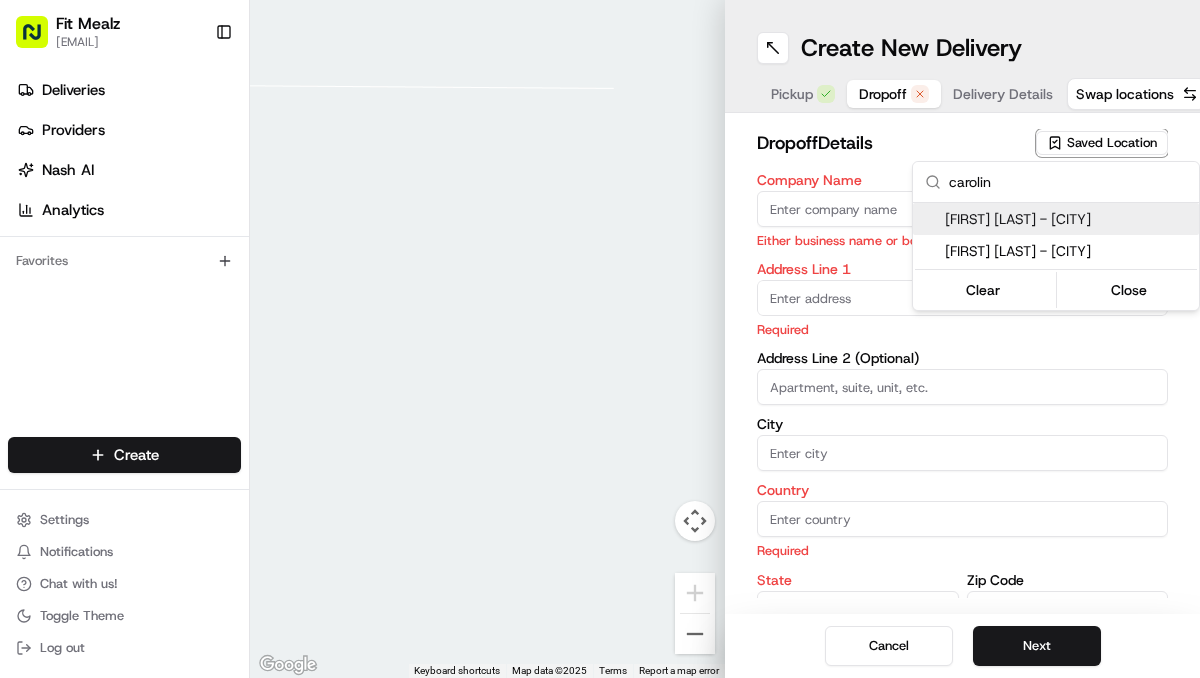 type on "carolin" 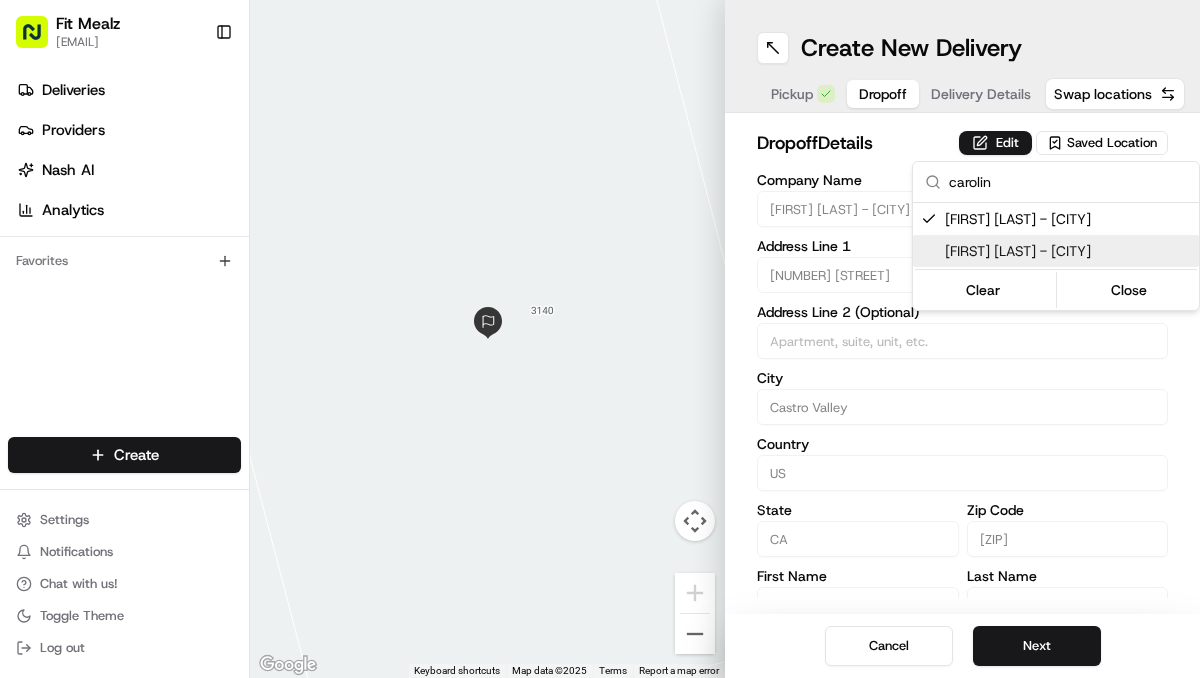 click on "Fit Mealz [EMAIL] Toggle Sidebar Deliveries Providers Nash AI Analytics Favorites Main Menu Members & Organization Organization Users Roles Preferences Customization Tracking Orchestration Automations Dispatch Strategy Locations Pickup Locations Dropoff Locations Billing Billing Refund Requests Integrations Notification Triggers Webhooks API Keys Request Logs Create Settings Notifications Chat with us! Toggle Theme Log out Deliveries All times are displayed using [TIMEZONE] timezone All Assigned Flagged [DATE] [TIME] - [DATE] [TIME] Filters Views Map Download Status Original Pickup Time Pickup Location Original Dropoff Time Dropoff Location Provider Action No results. Deliveries 0 Packages 0 Rows per page 50 Page 1 of 1 Go to first page Go to previous page Go to next page Go to last page
Create Delivery CSV Upload" at bounding box center [600, 339] 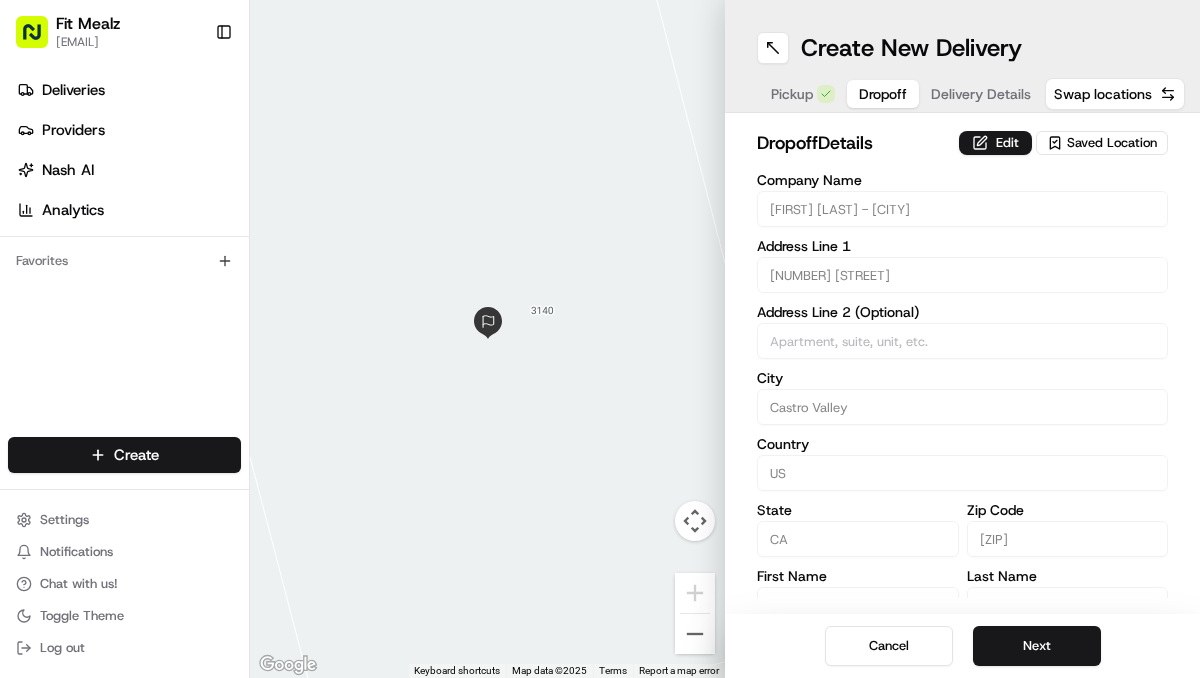 click on "Next" at bounding box center [1037, 646] 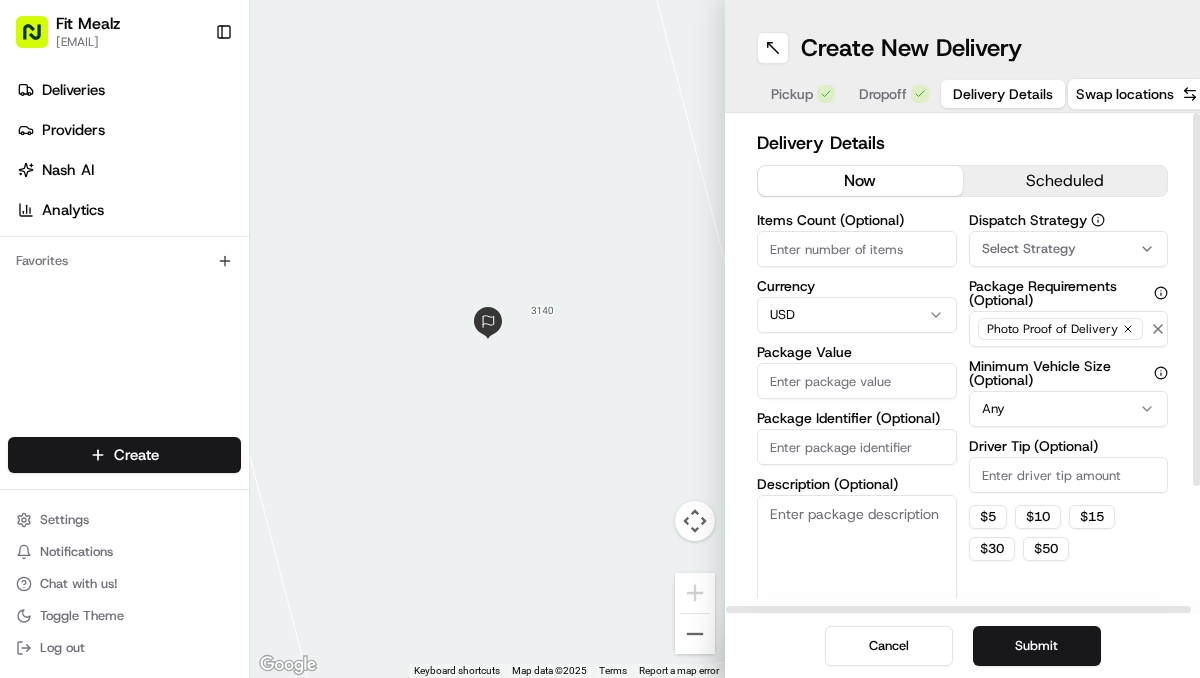 click on "Items Count (Optional)" at bounding box center (857, 249) 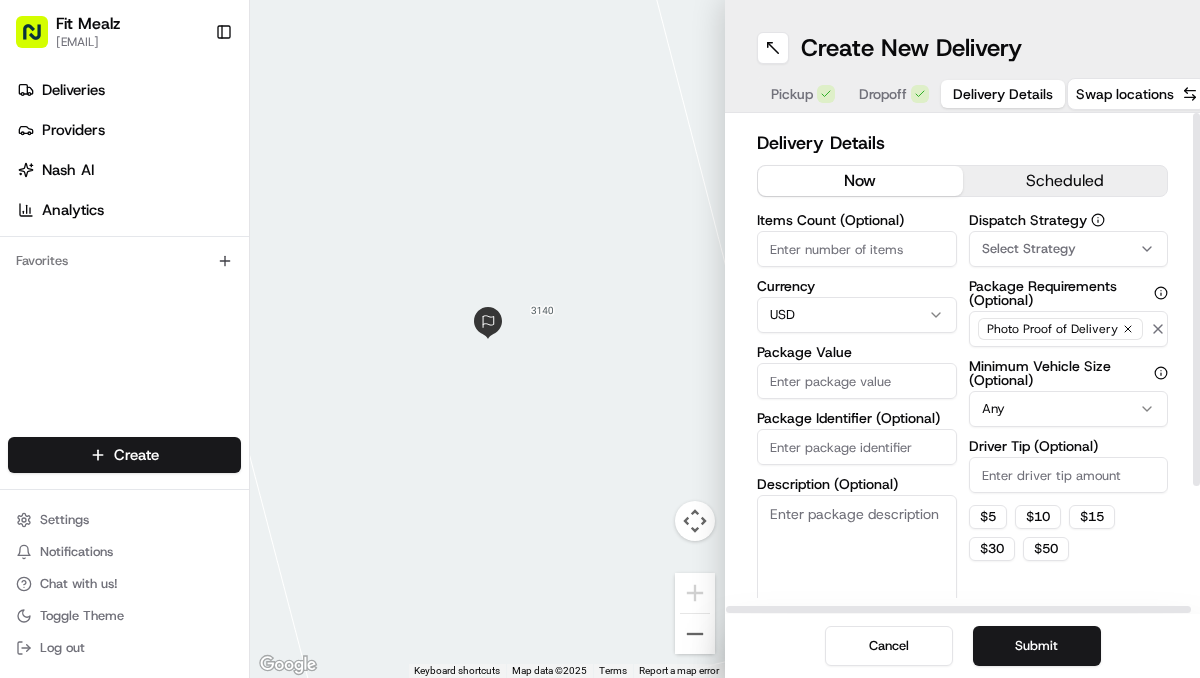 type on "1" 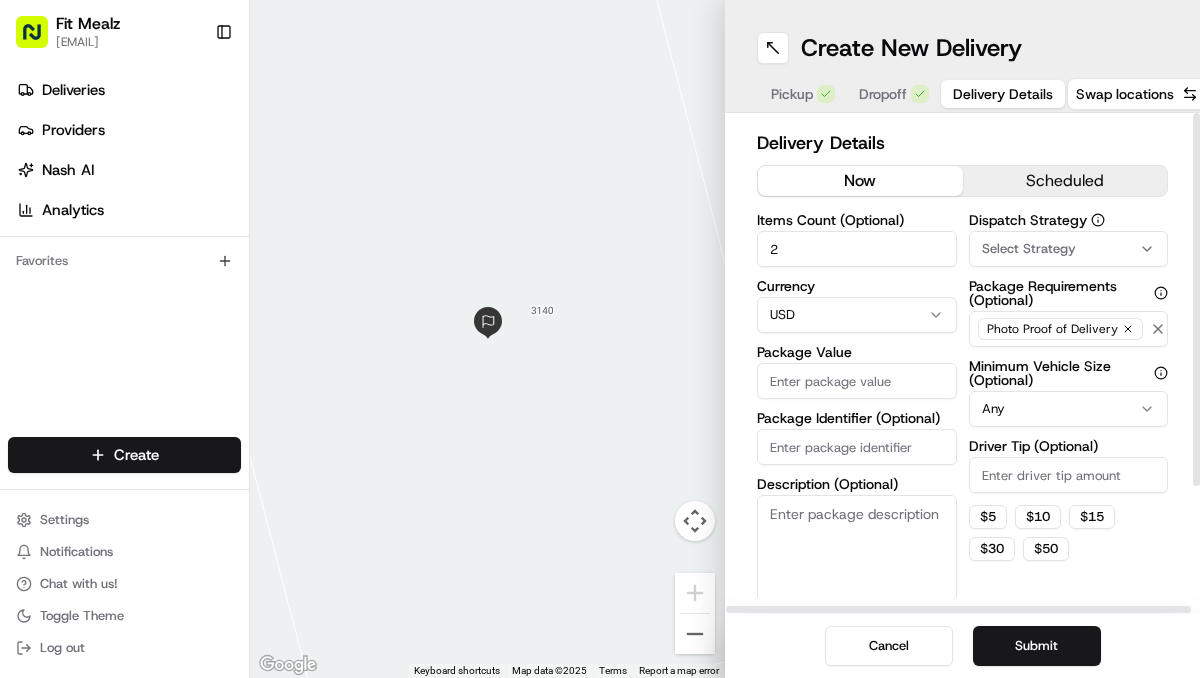 type on "2" 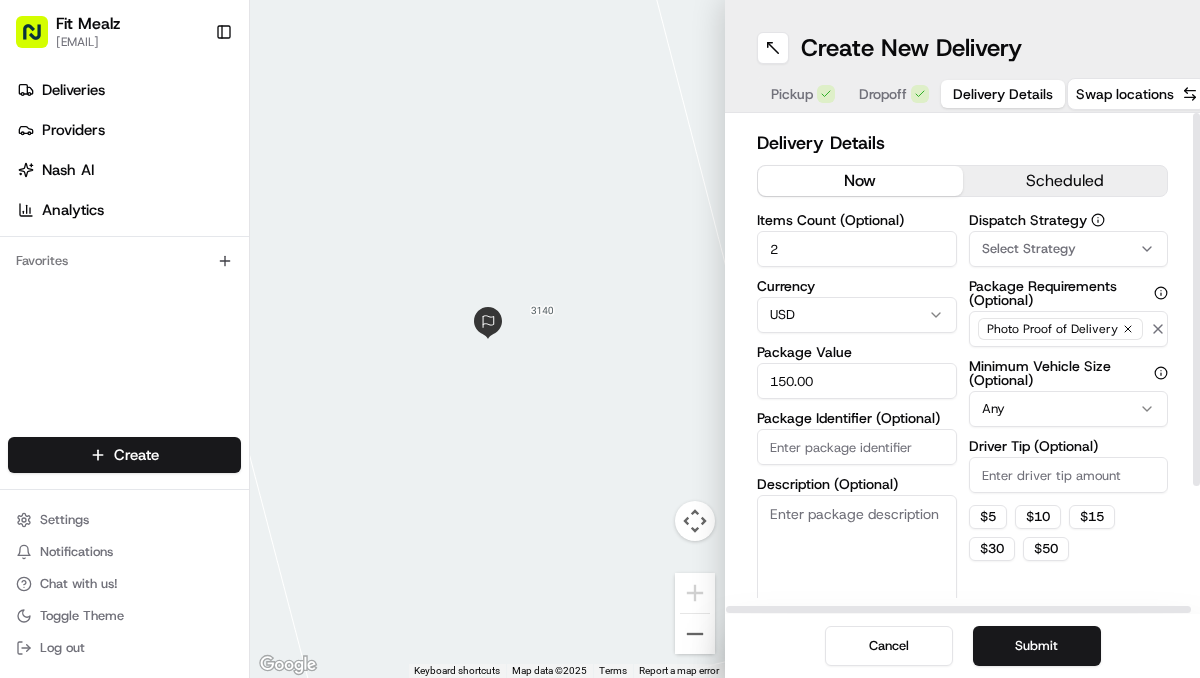 type on "150.00" 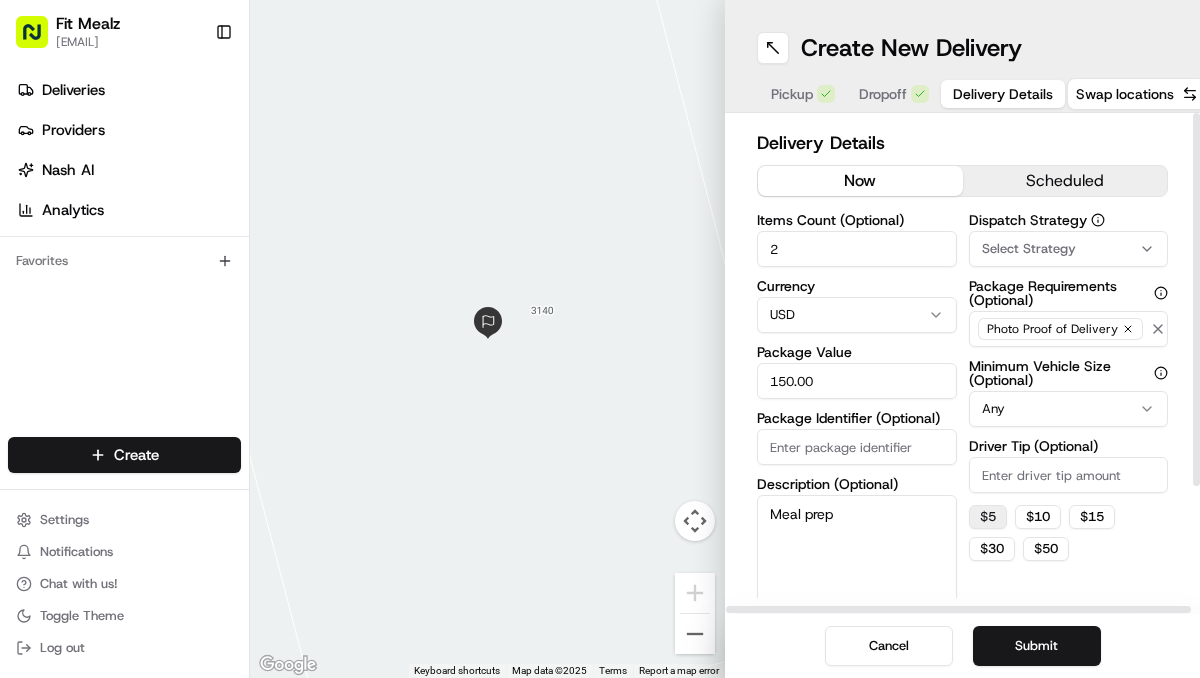 type on "Meal prep" 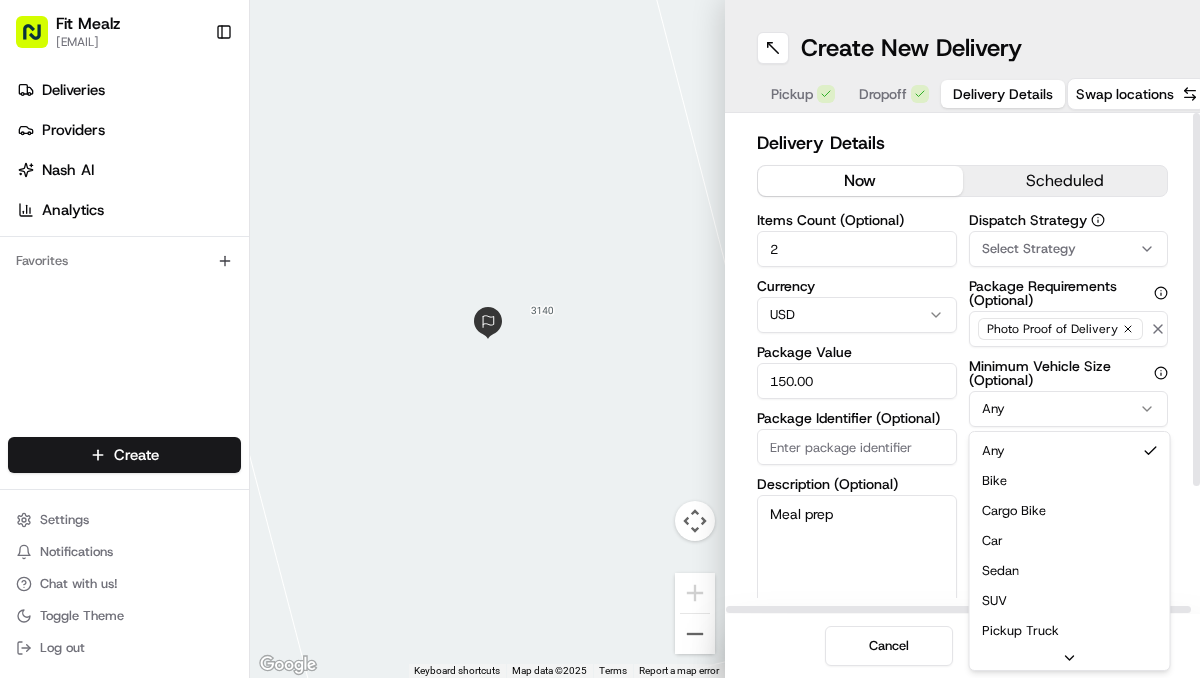 click on "Fit Mealz [EMAIL] Toggle Sidebar Deliveries Providers Nash AI Analytics Favorites Main Menu Members & Organization Organization Users Roles Preferences Customization Tracking Orchestration Automations Dispatch Strategy Locations Pickup Locations Dropoff Locations Billing Billing Refund Requests Integrations Notification Triggers Webhooks API Keys Request Logs Create Settings Notifications Chat with us! Toggle Theme Log out ← Move left → Move right ↑ Move up ↓ Move down + Zoom in - Zoom out Home Jump left by 75% End Jump right by 75% Page Up Jump up by 75% Page Down Jump down by 75% Keyboard shortcuts Map Data Map data ©2025 Map data ©2025 2 m  Click to toggle between metric and imperial units Terms Report a map error 0 0 Create New Delivery Pickup Dropoff Delivery Details Swap locations Delivery Details now scheduled Items Count (Optional) 2 Currency USD Package Value 150.00 Package Identifier (Optional) Description (Optional) Meal prep Dispatch Strategy Select Strategy 5" at bounding box center [600, 339] 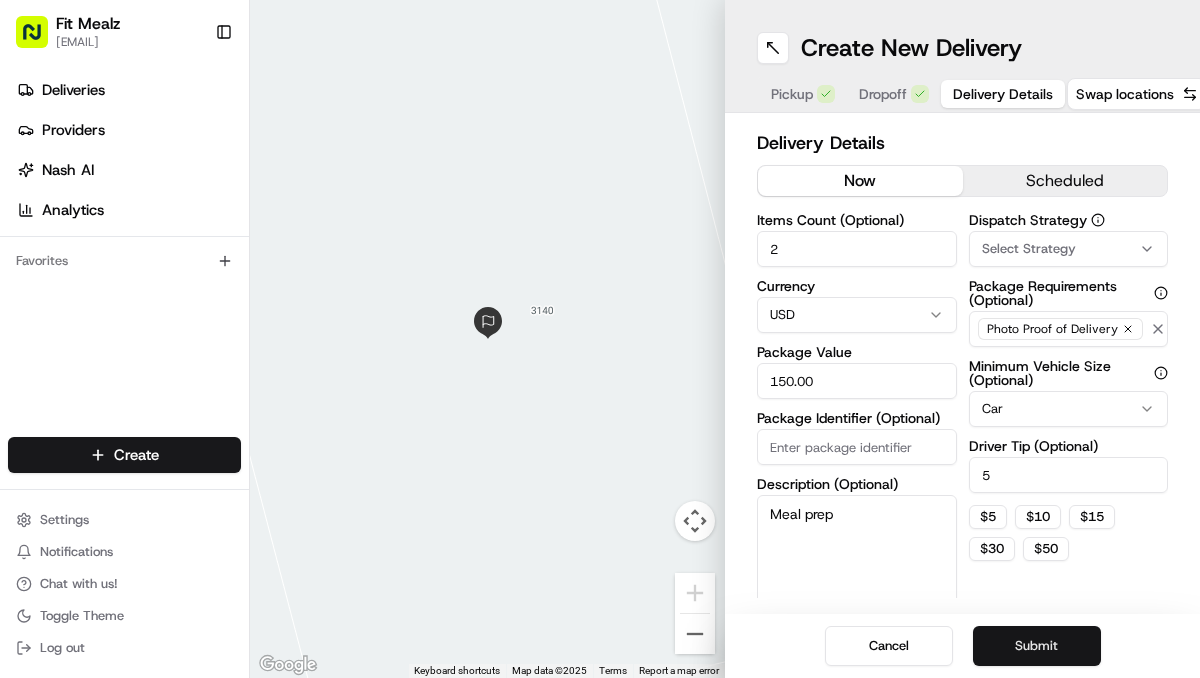 click on "Submit" at bounding box center [1037, 646] 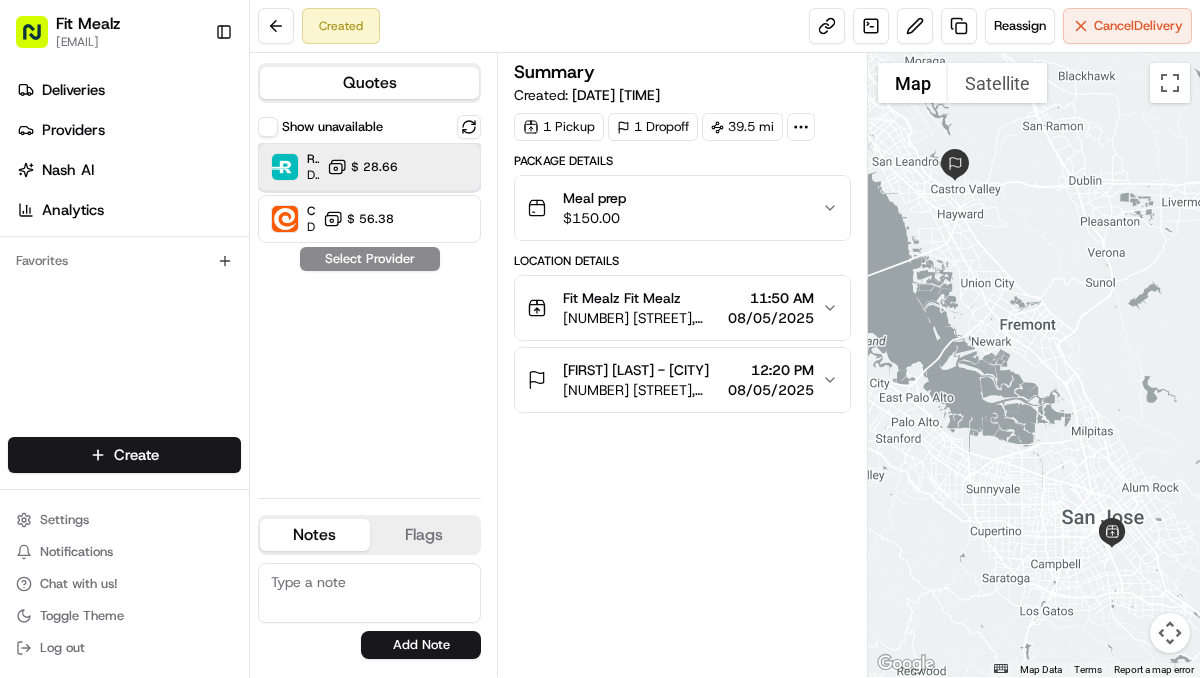 click on "Roadie (P2P) Dropoff ETA   - $   28.66" at bounding box center [369, 167] 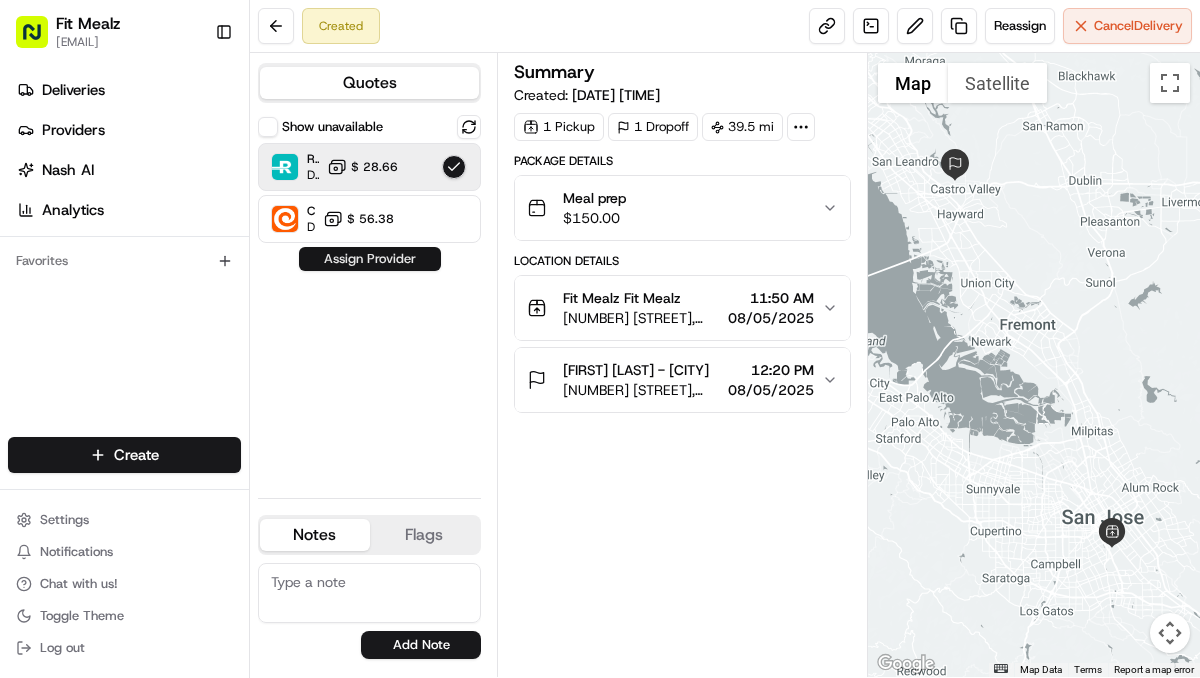 click on "Assign Provider" at bounding box center [370, 259] 